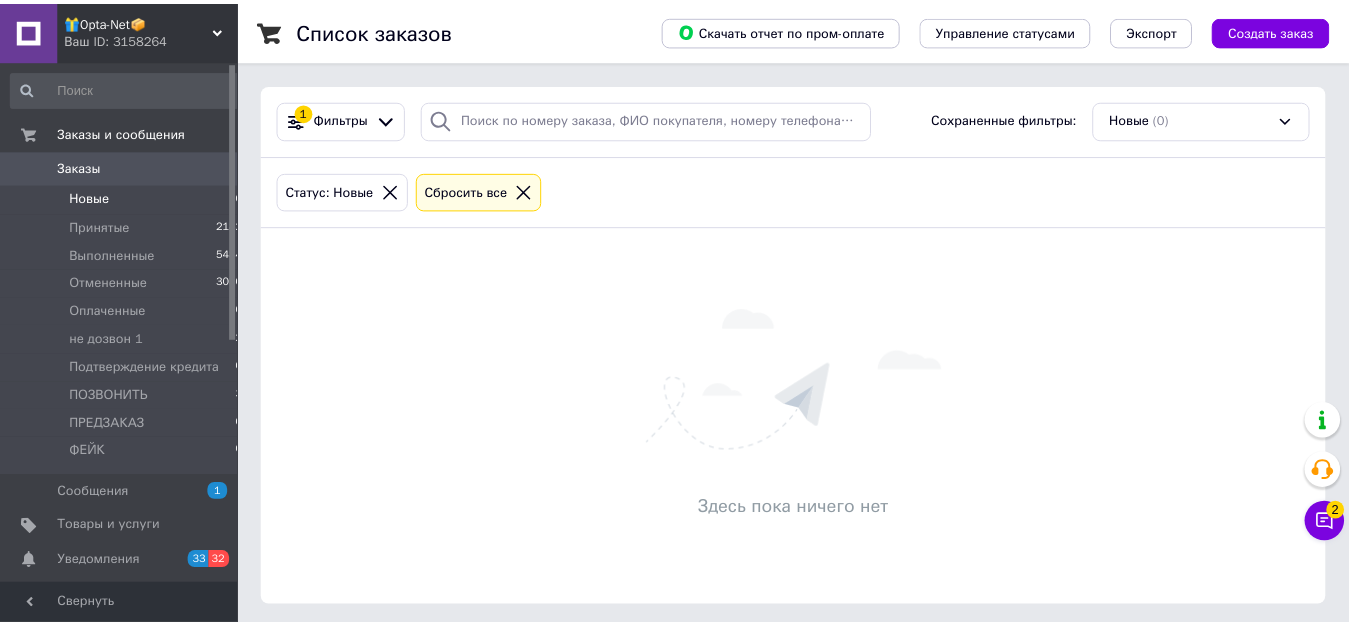 scroll, scrollTop: 0, scrollLeft: 0, axis: both 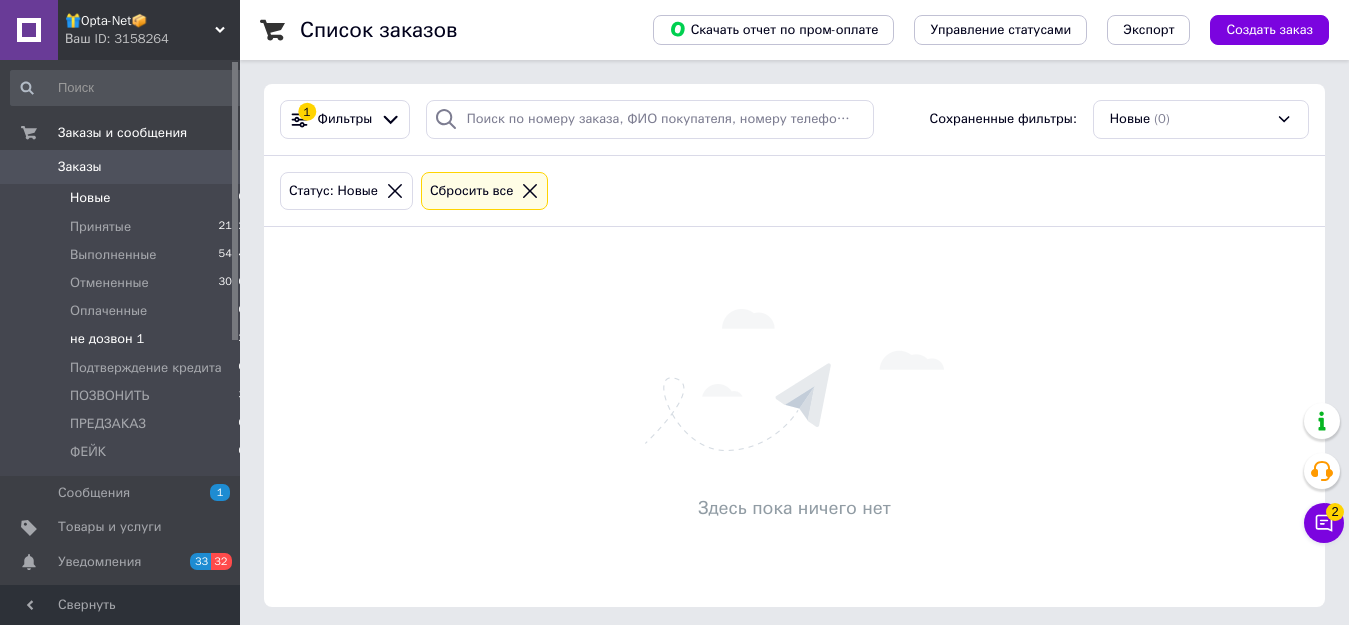click on "не дозвон 1 2" at bounding box center [128, 339] 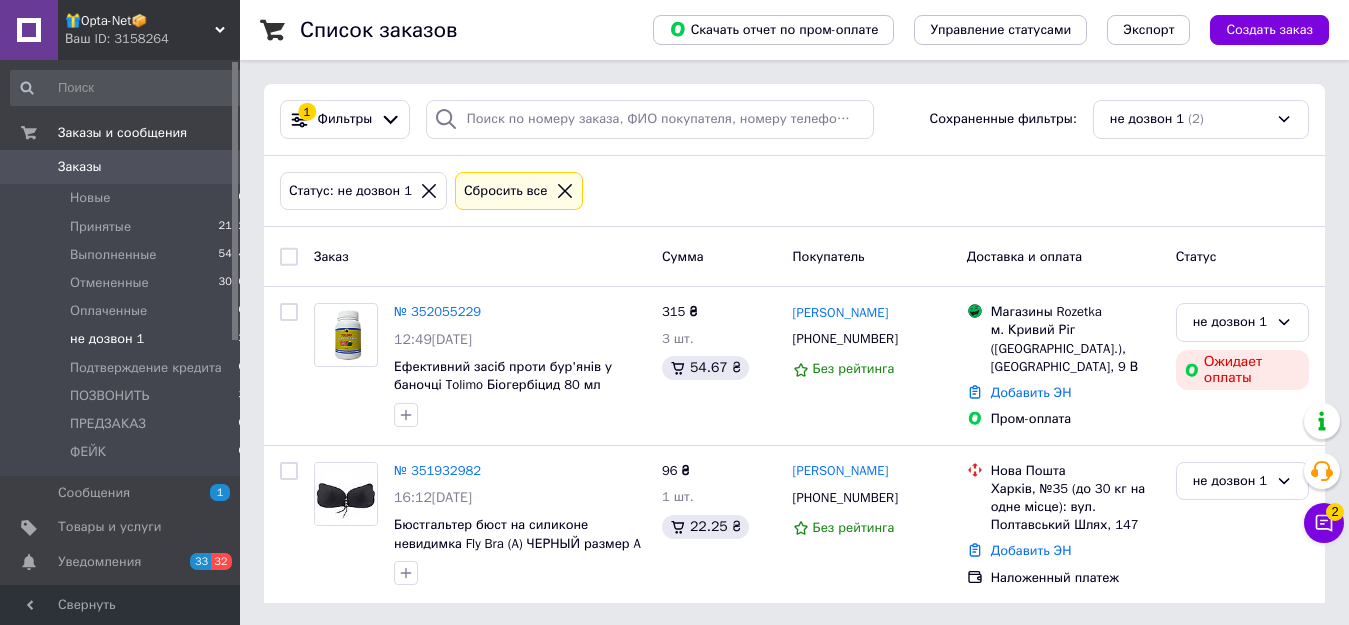 scroll, scrollTop: 2, scrollLeft: 0, axis: vertical 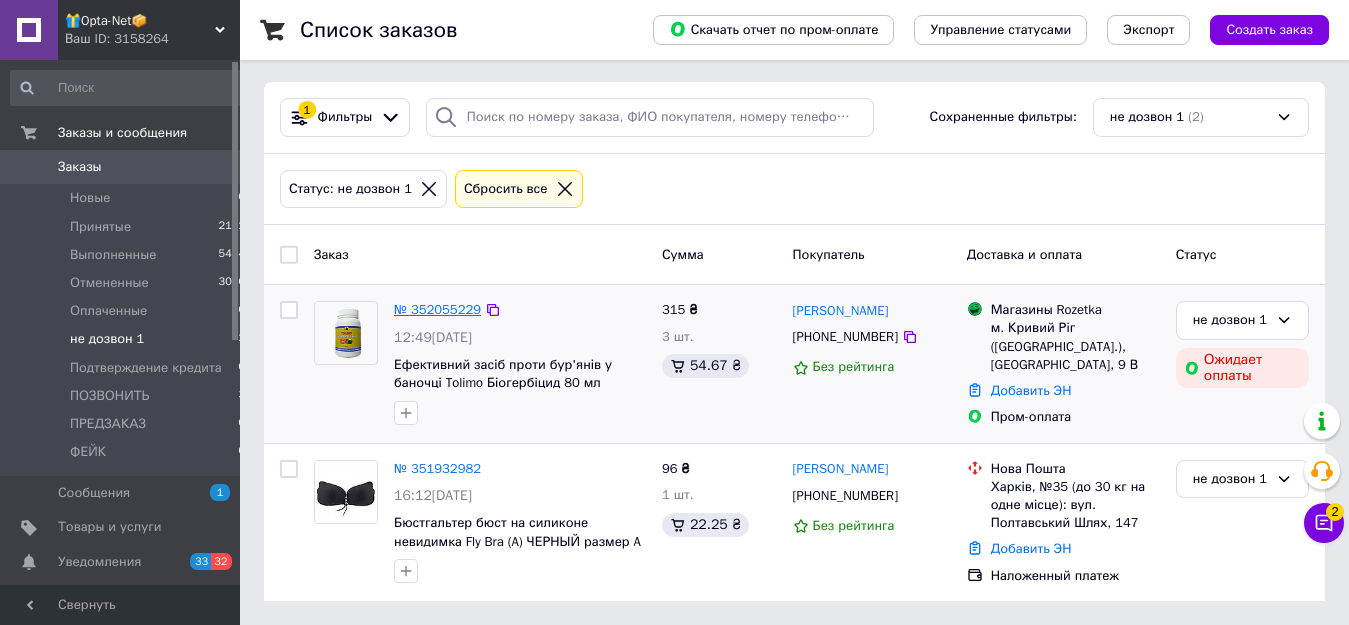 click on "№ 352055229" at bounding box center [437, 309] 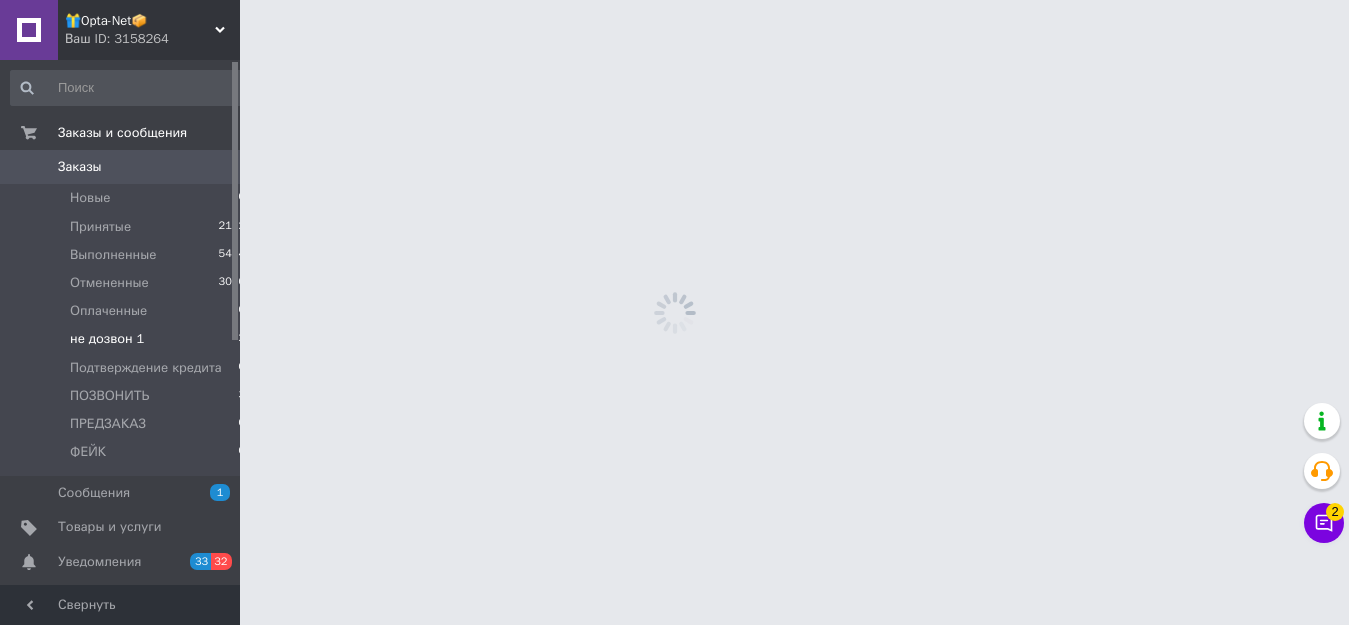 scroll, scrollTop: 0, scrollLeft: 0, axis: both 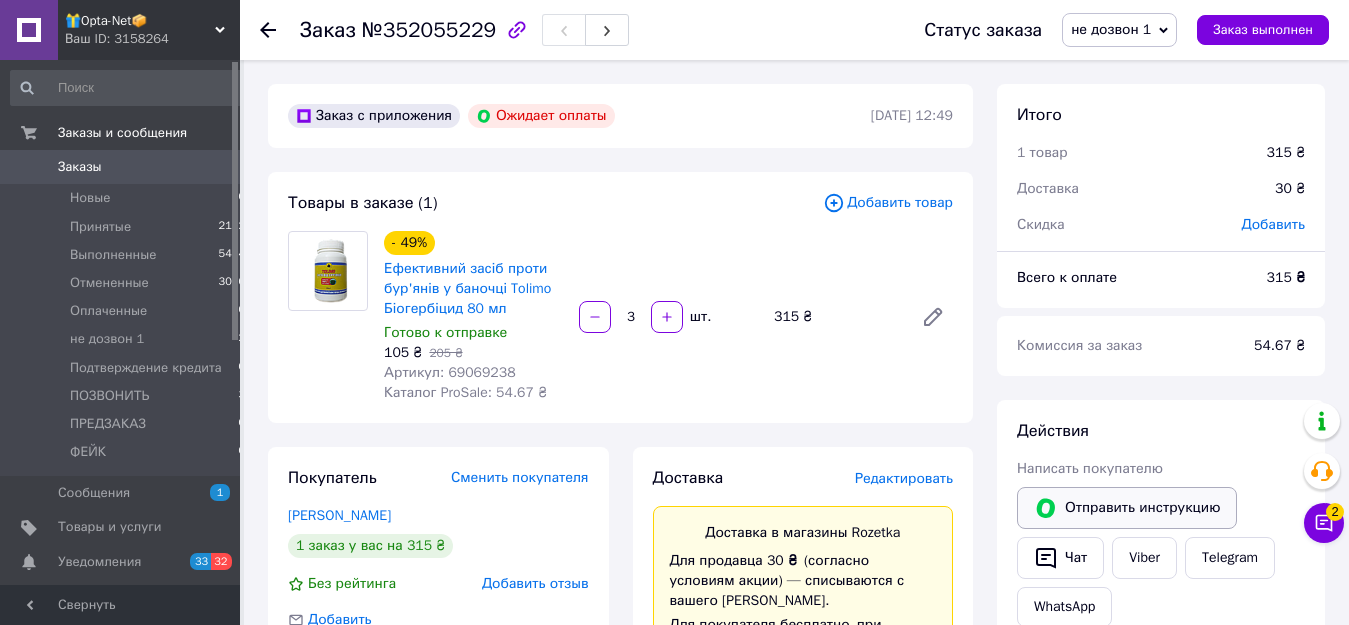 click on "Отправить инструкцию" at bounding box center [1127, 508] 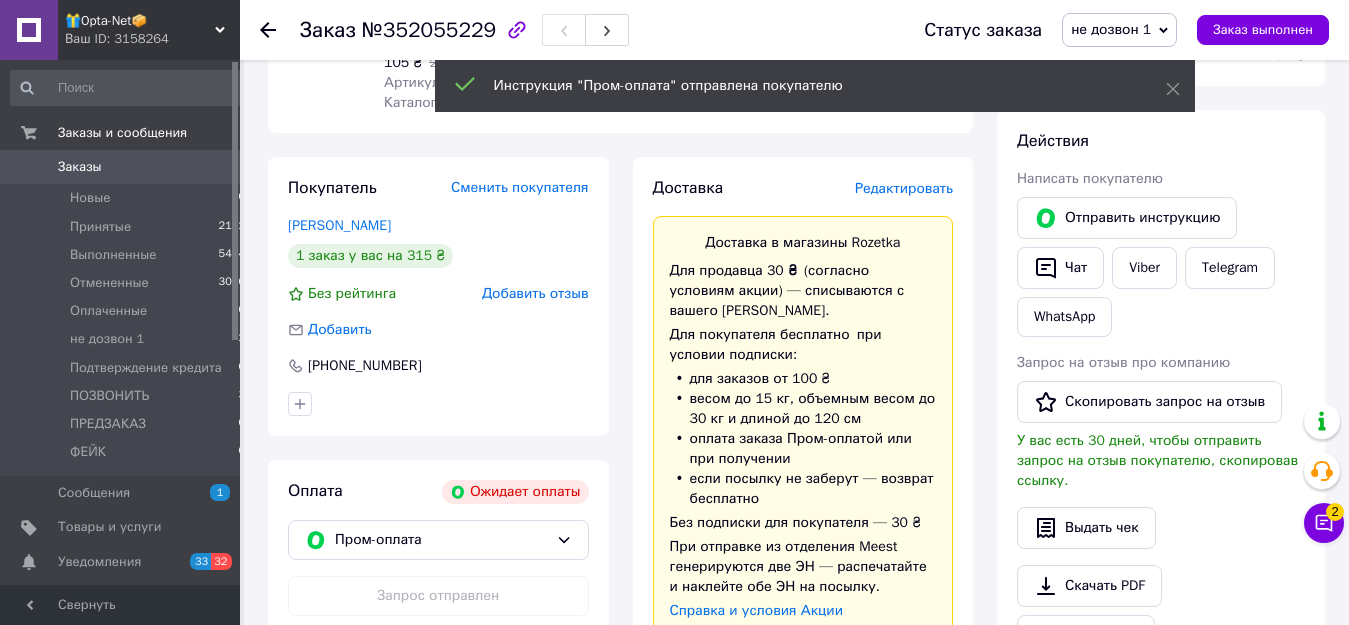 scroll, scrollTop: 204, scrollLeft: 0, axis: vertical 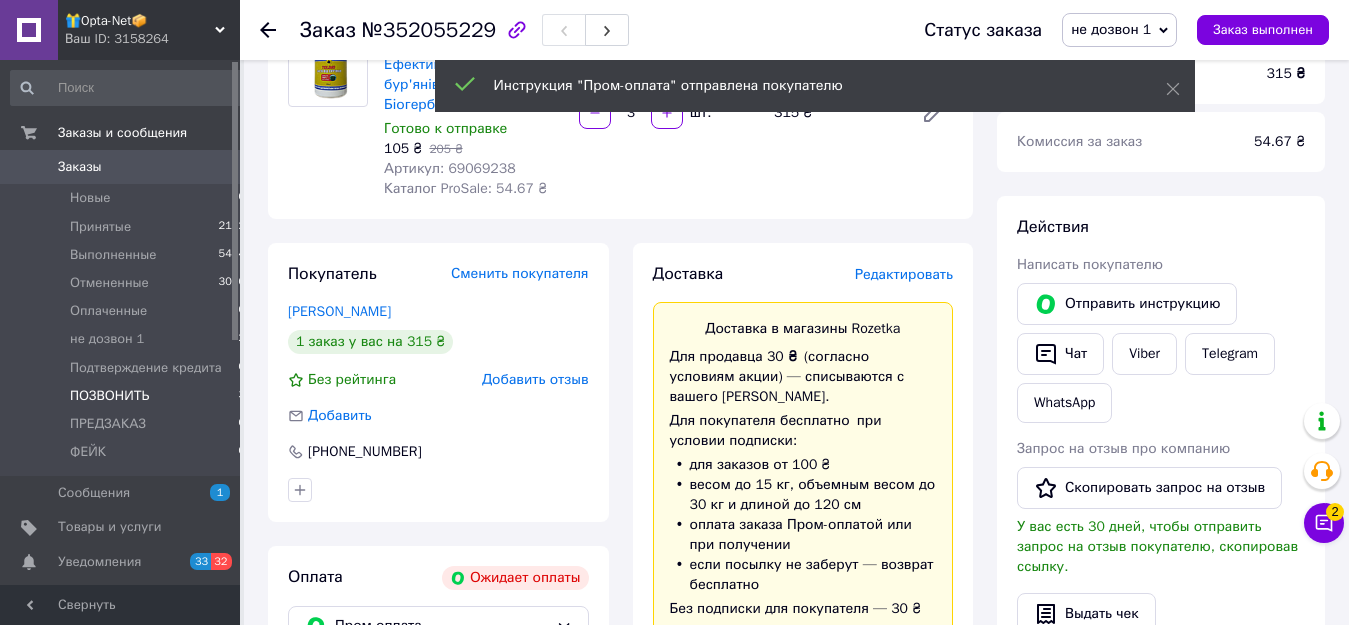 click on "ПОЗВОНИТЬ 3" at bounding box center (128, 396) 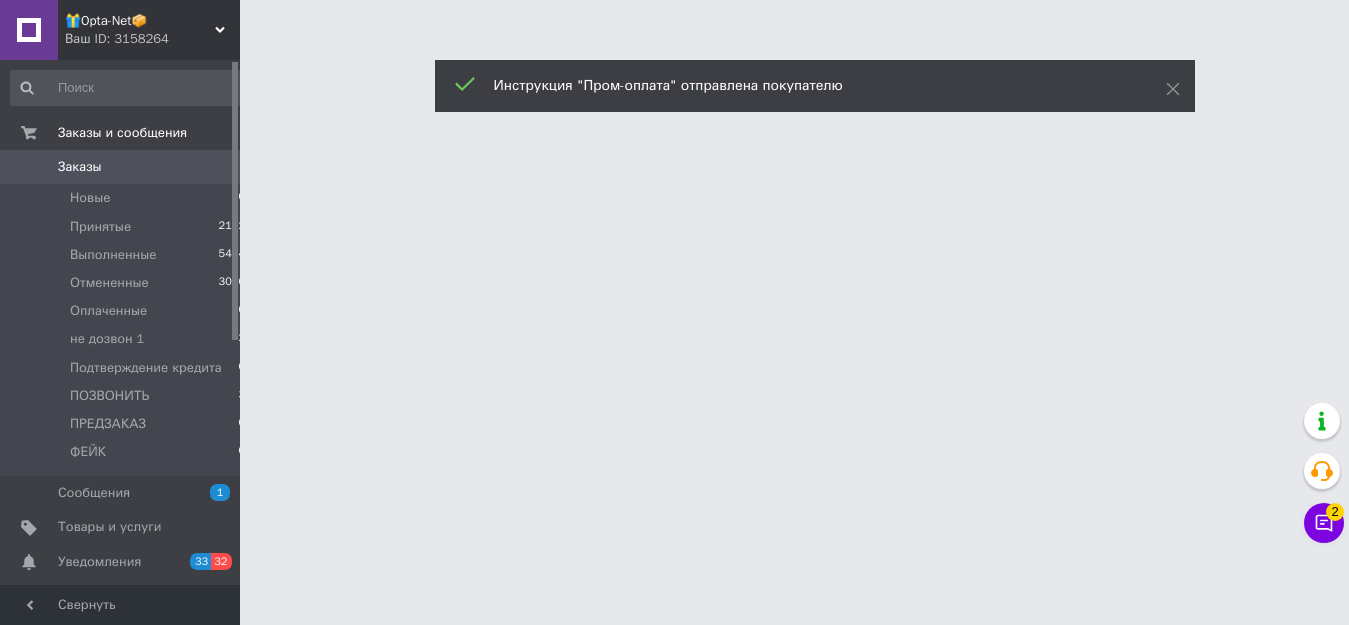 scroll, scrollTop: 0, scrollLeft: 0, axis: both 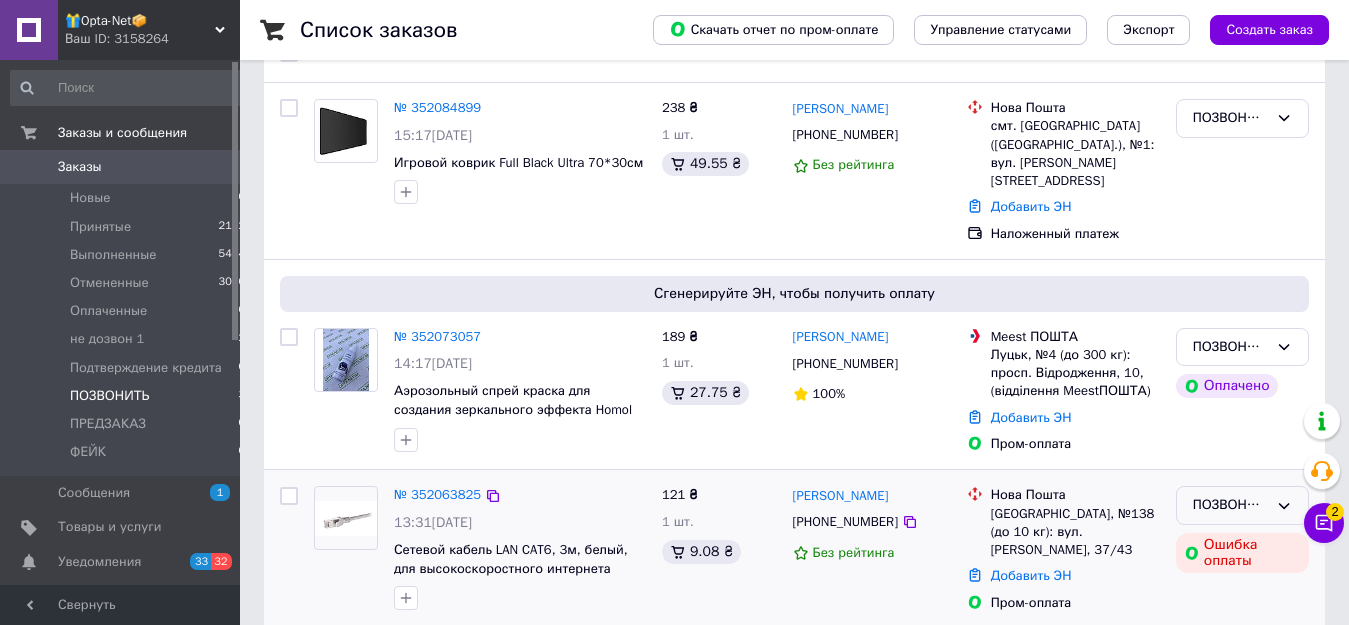 click on "ПОЗВОНИТЬ" at bounding box center (1230, 505) 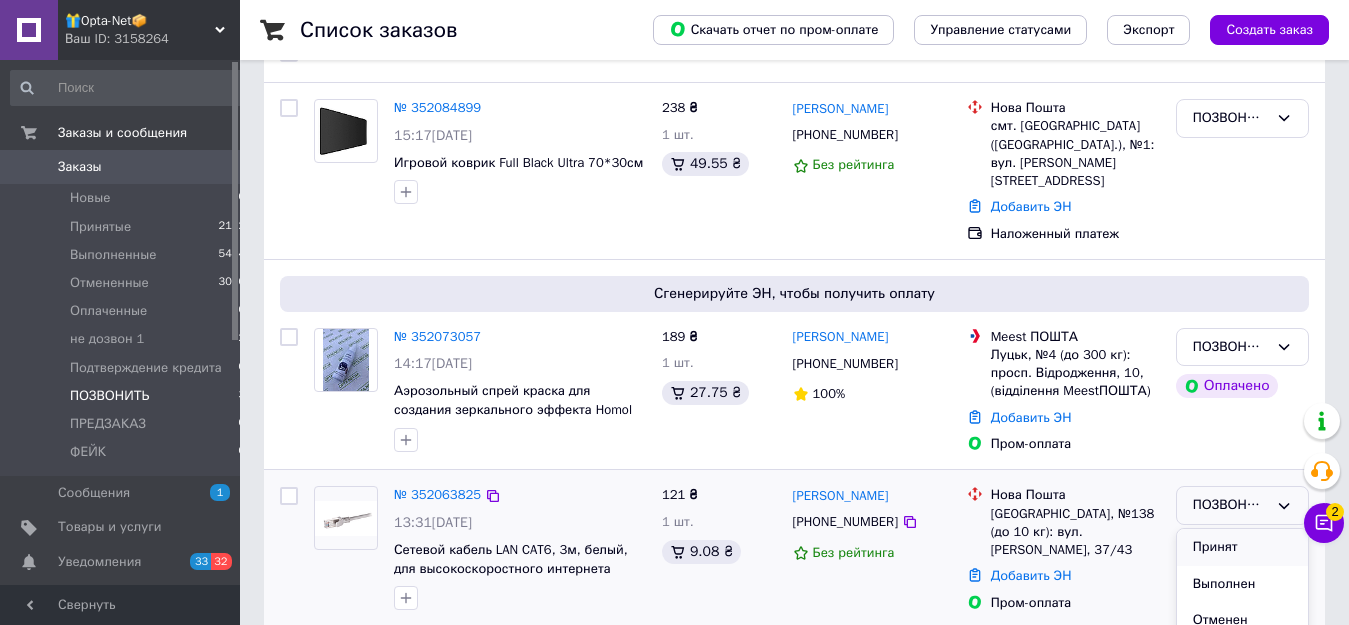 click on "Принят" at bounding box center (1242, 547) 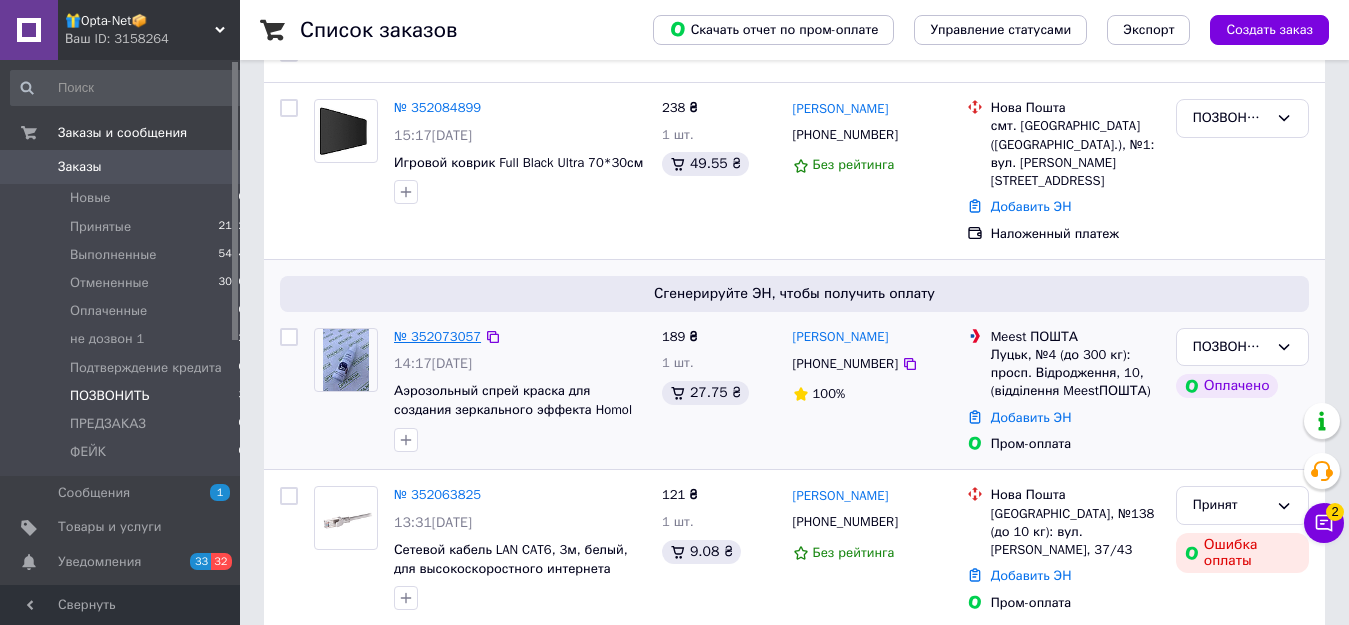 click on "№ 352073057" at bounding box center [437, 336] 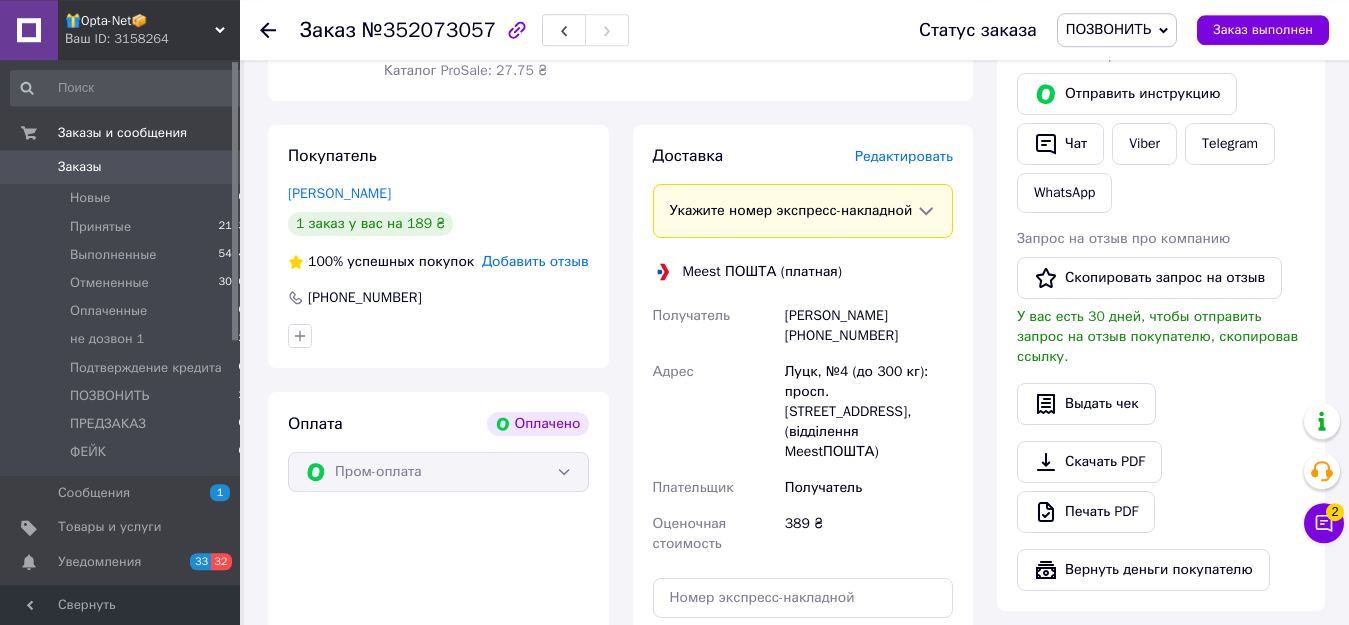 scroll, scrollTop: 1020, scrollLeft: 0, axis: vertical 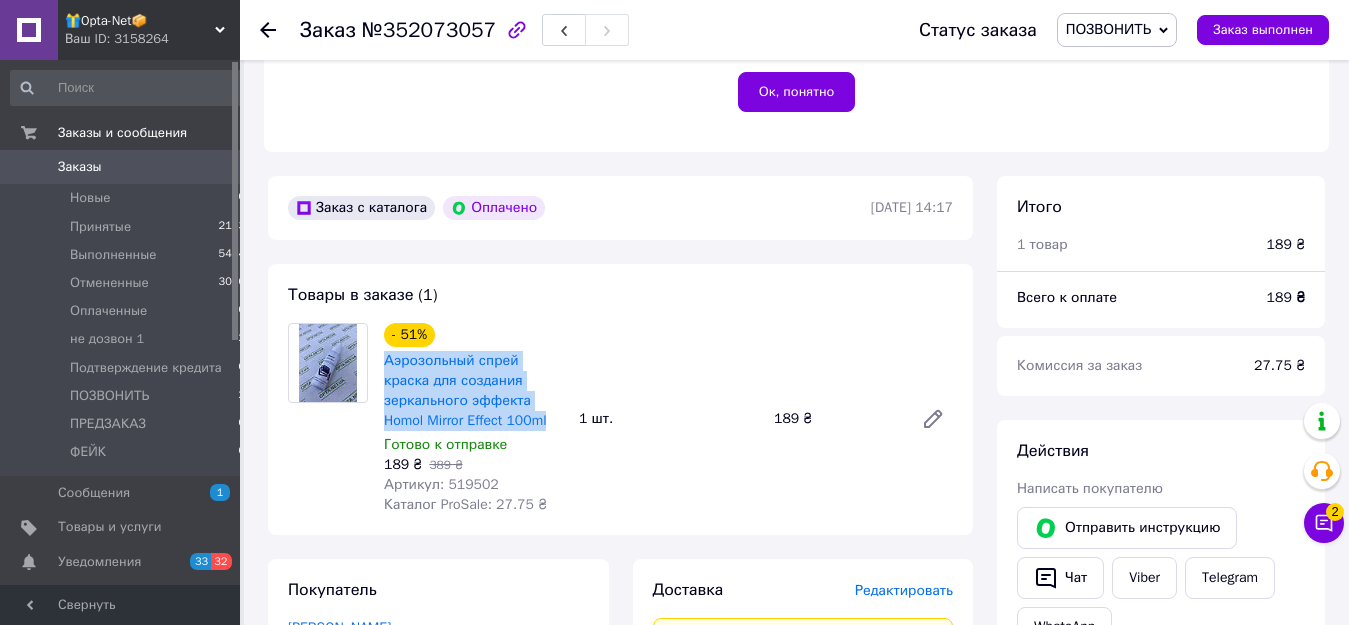 drag, startPoint x: 379, startPoint y: 360, endPoint x: 516, endPoint y: 415, distance: 147.62791 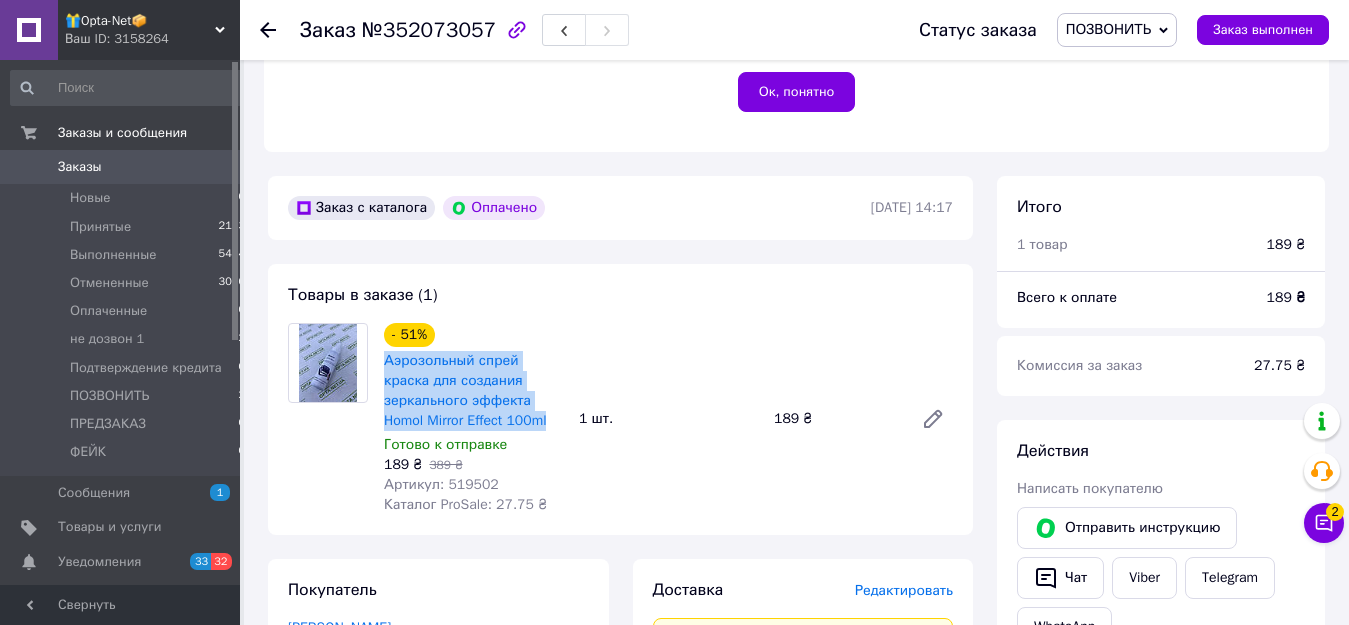 click on "- 51% Аэрозольный спрей краска для создания зеркального эффекта Homol Mirror Effect 100ml Готово к отправке 189 ₴   389 ₴ Артикул: 519502 Каталог ProSale: 27.75 ₴" at bounding box center (473, 419) 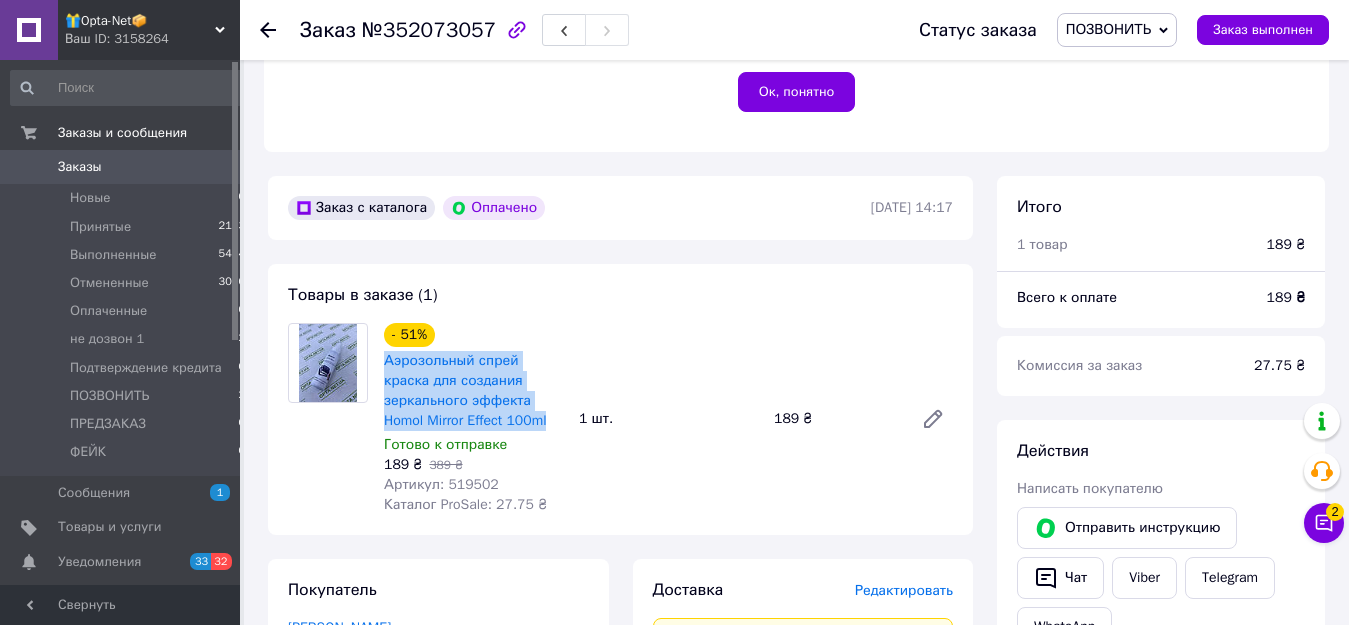 copy on "Аэрозольный спрей краска для создания зеркального эффекта Homol Mirror Effect 100ml" 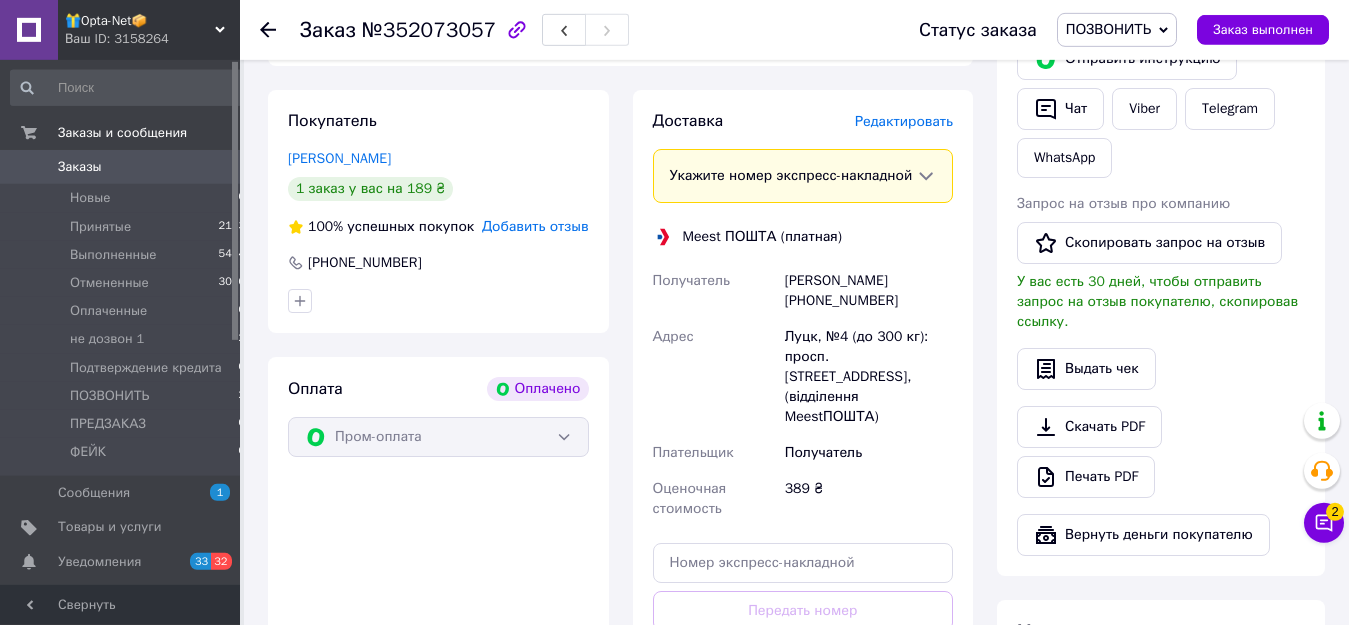 scroll, scrollTop: 1122, scrollLeft: 0, axis: vertical 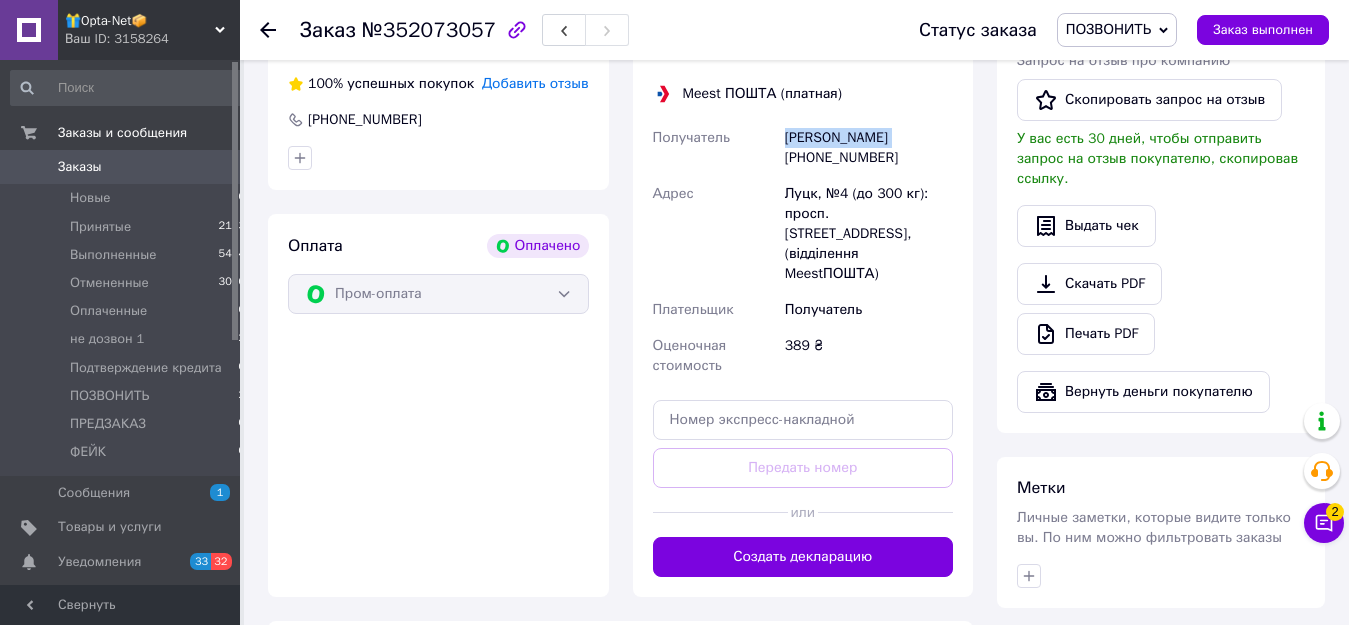 drag, startPoint x: 783, startPoint y: 158, endPoint x: 885, endPoint y: 153, distance: 102.122475 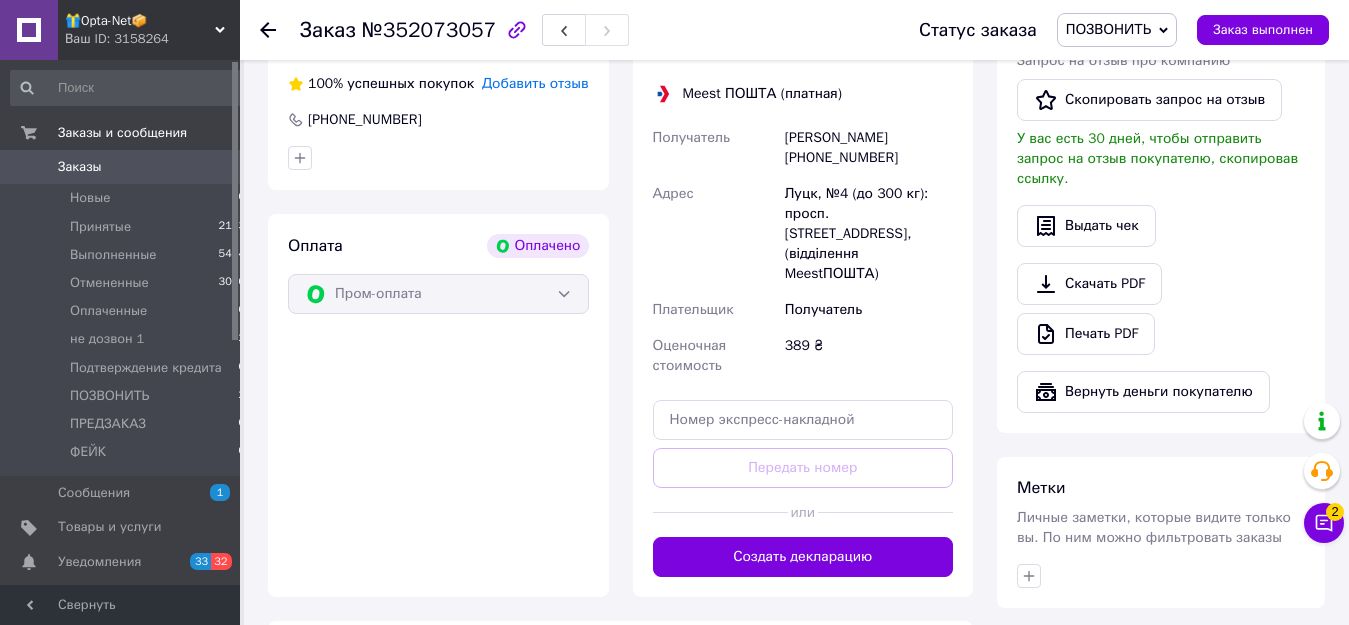 click on "Олена Гаєвська +380667005466" at bounding box center [869, 148] 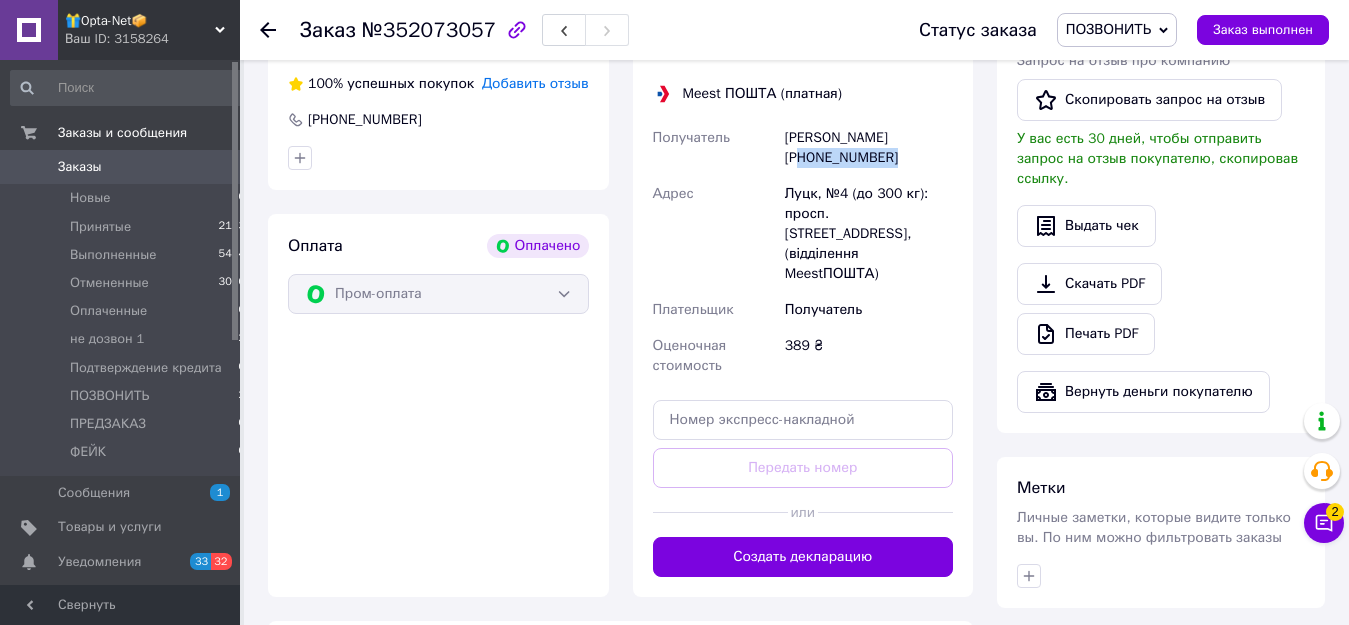click on "Олена Гаєвська +380667005466" at bounding box center [869, 148] 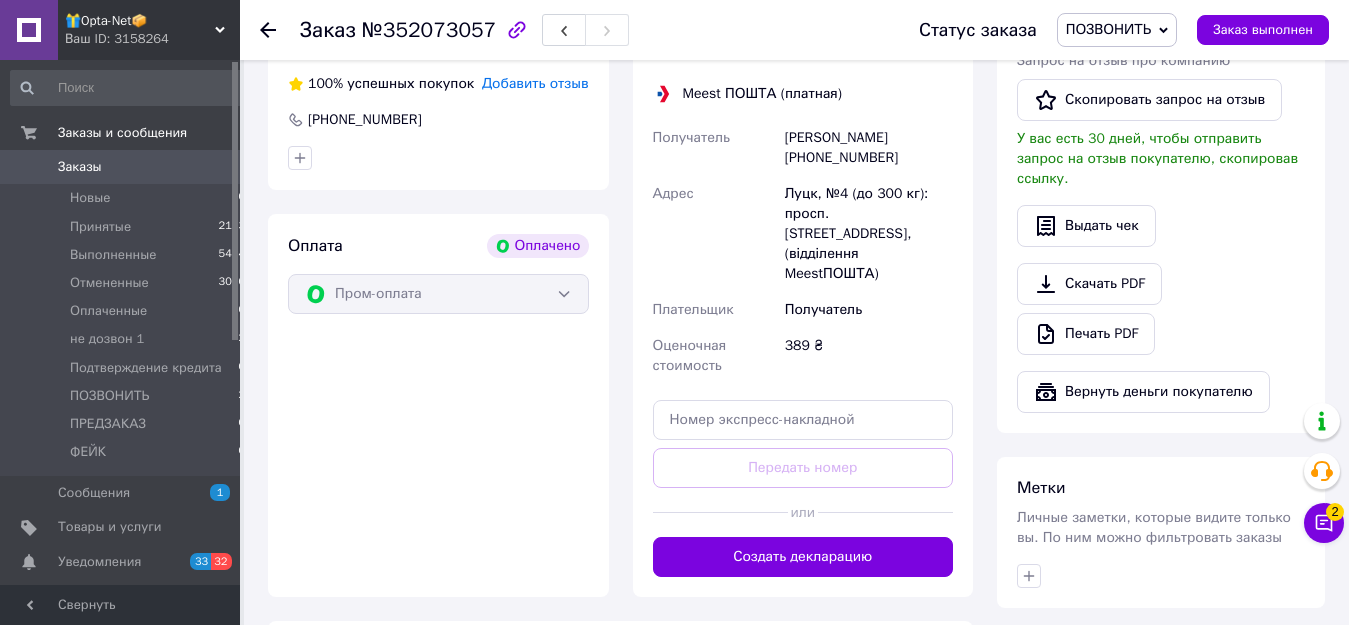 click on "Луцк, №4 (до 300 кг): просп. Возрождения, 10, (відділення MeestПОШТА)" at bounding box center [869, 234] 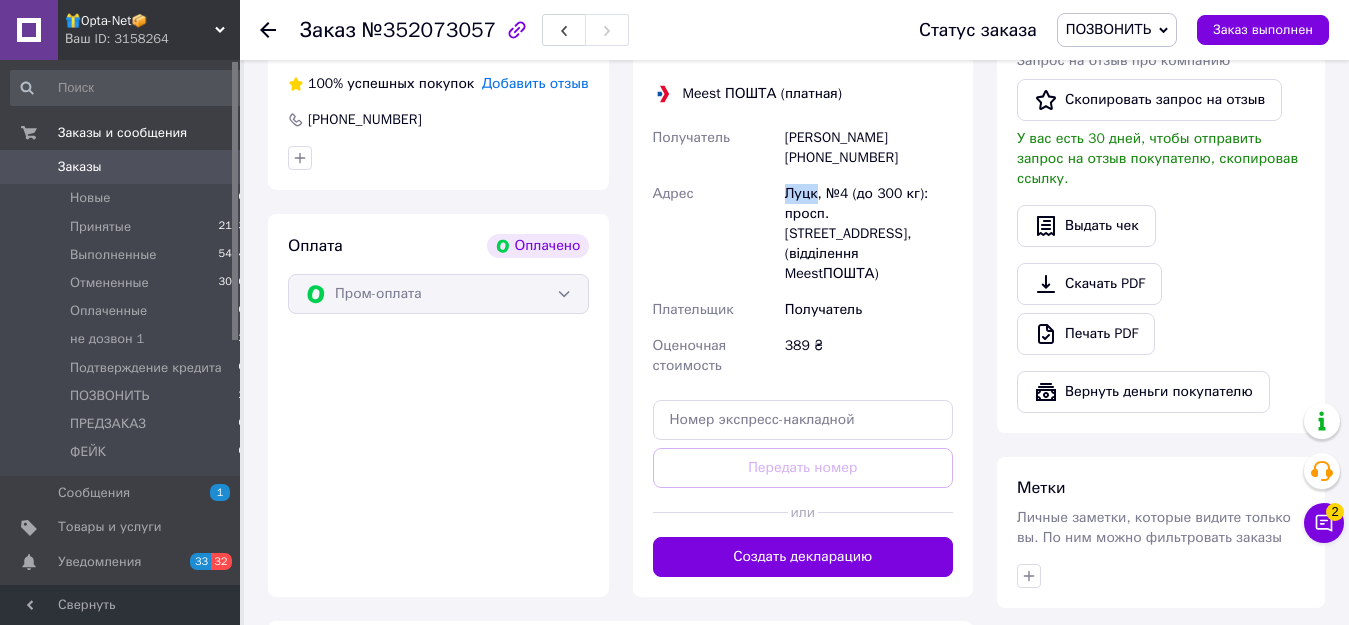 click on "Луцк, №4 (до 300 кг): просп. Возрождения, 10, (відділення MeestПОШТА)" at bounding box center [869, 234] 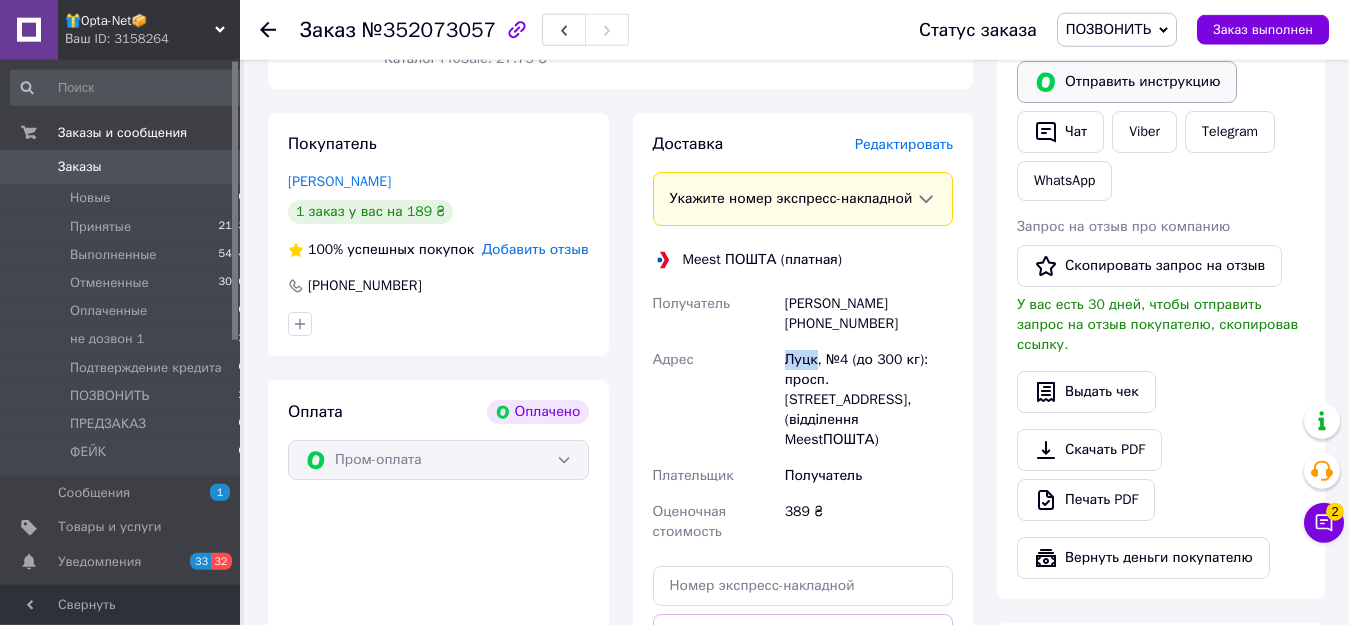 scroll, scrollTop: 918, scrollLeft: 0, axis: vertical 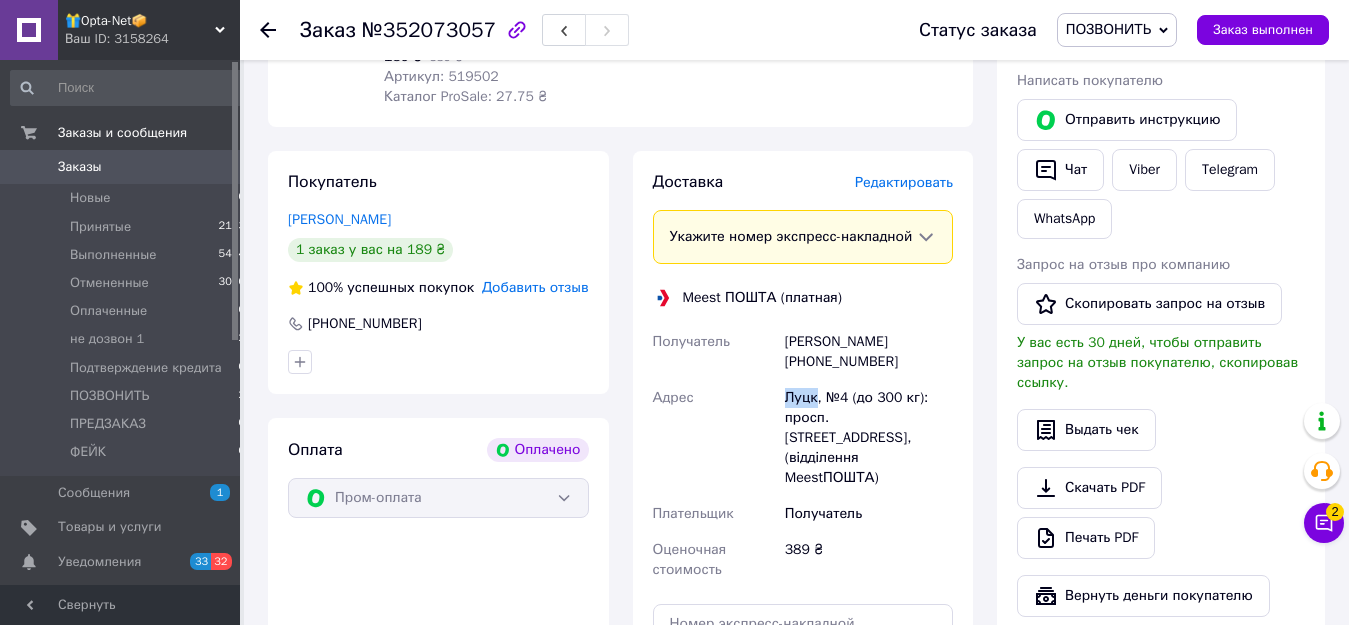 click on "ПОЗВОНИТЬ" at bounding box center (1108, 29) 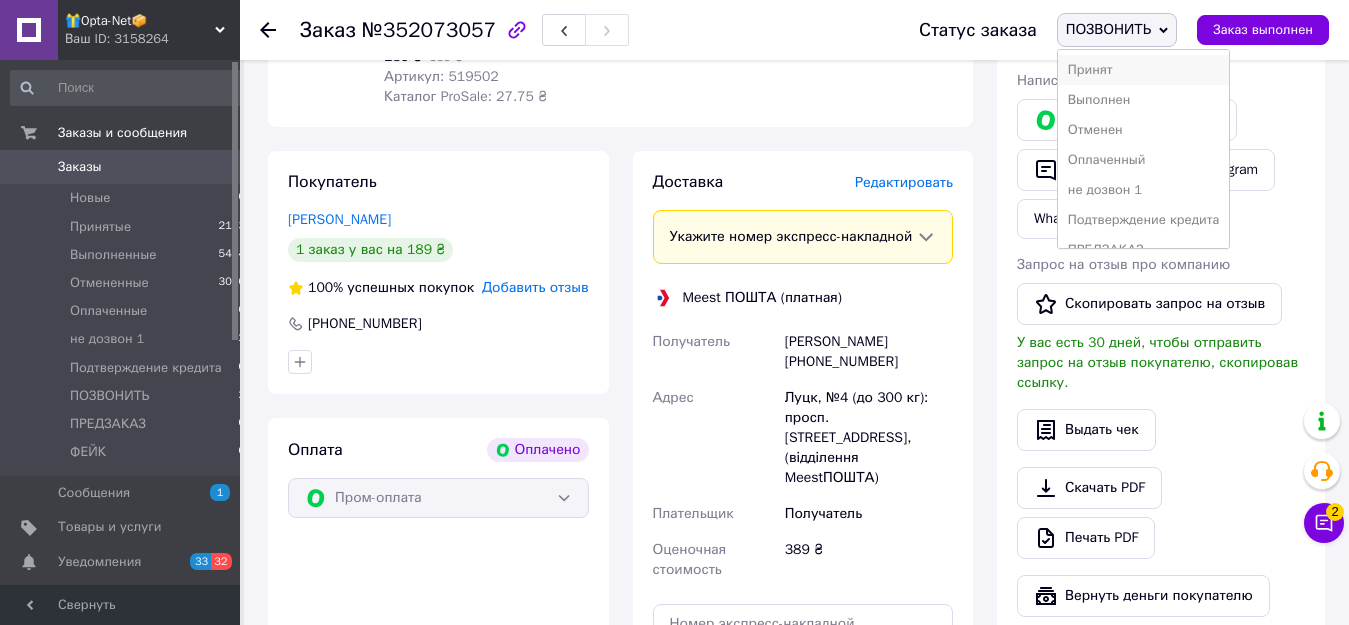 click on "Принят" at bounding box center [1144, 70] 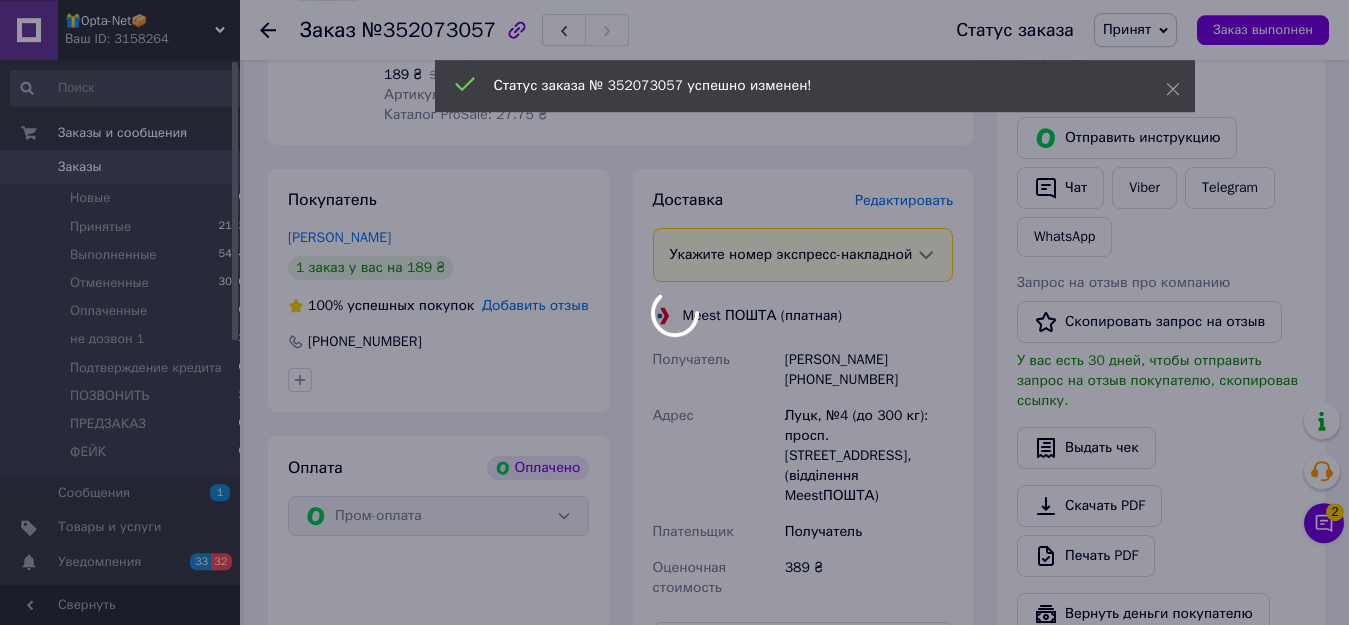 scroll, scrollTop: 714, scrollLeft: 0, axis: vertical 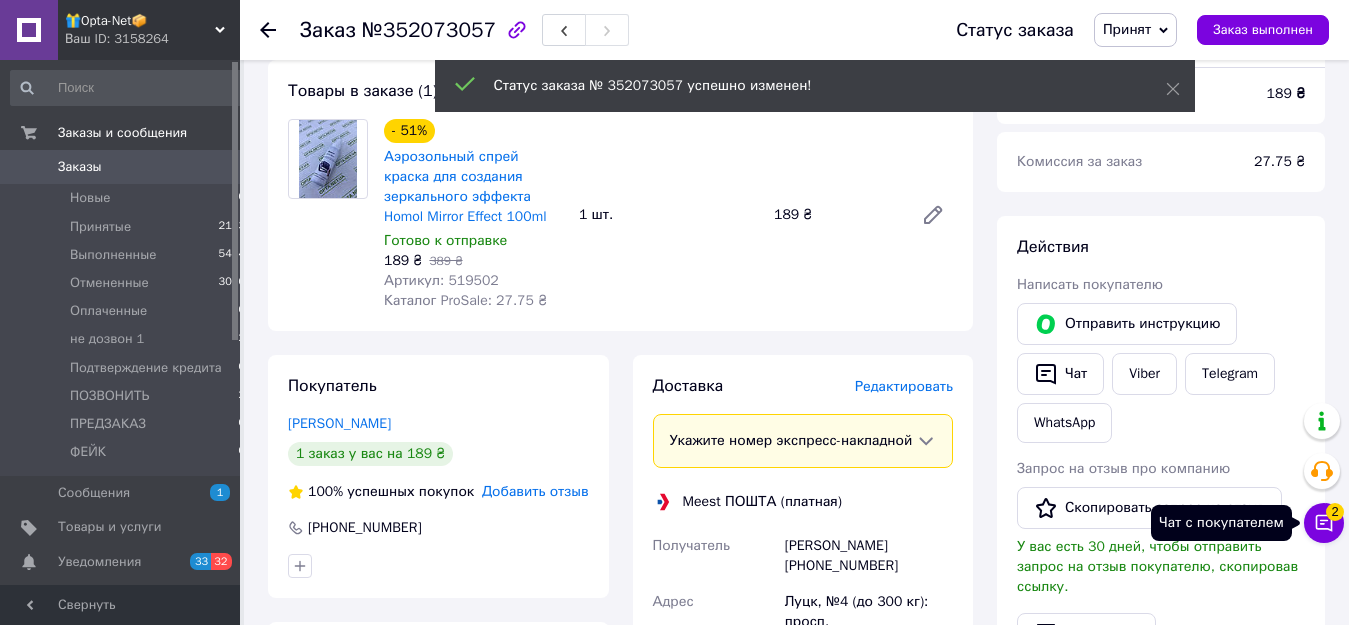 click 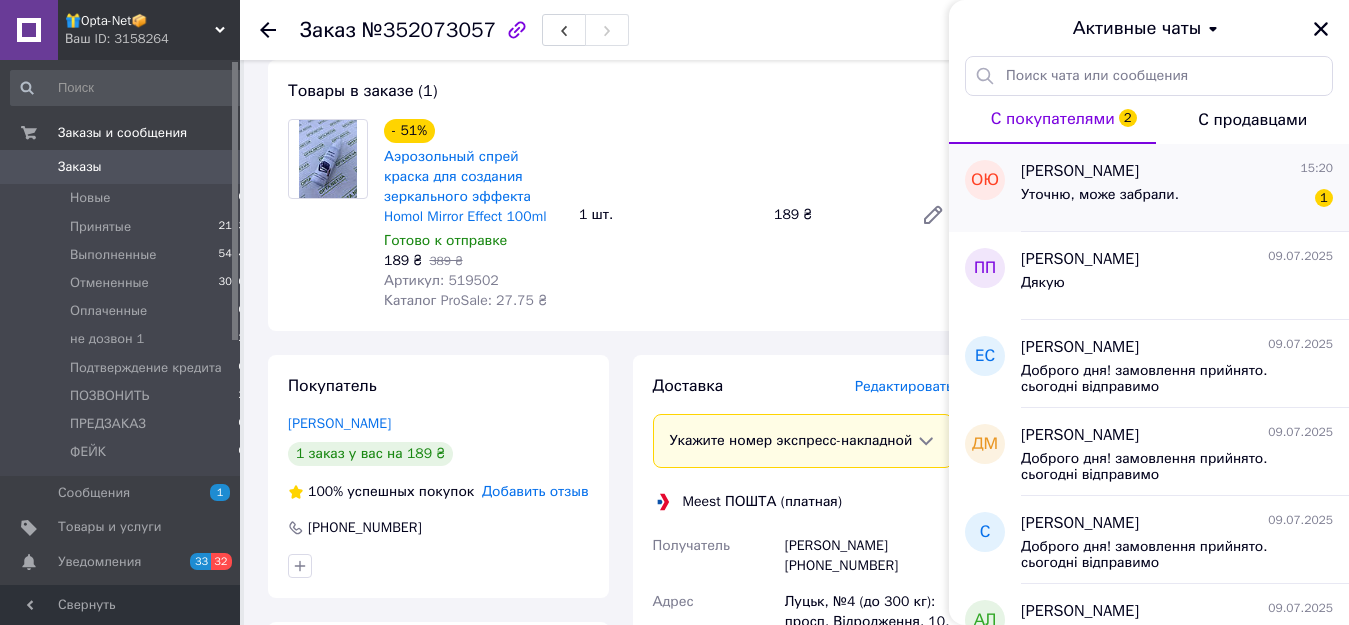 click on "Уточню, може забрали. 1" at bounding box center [1177, 199] 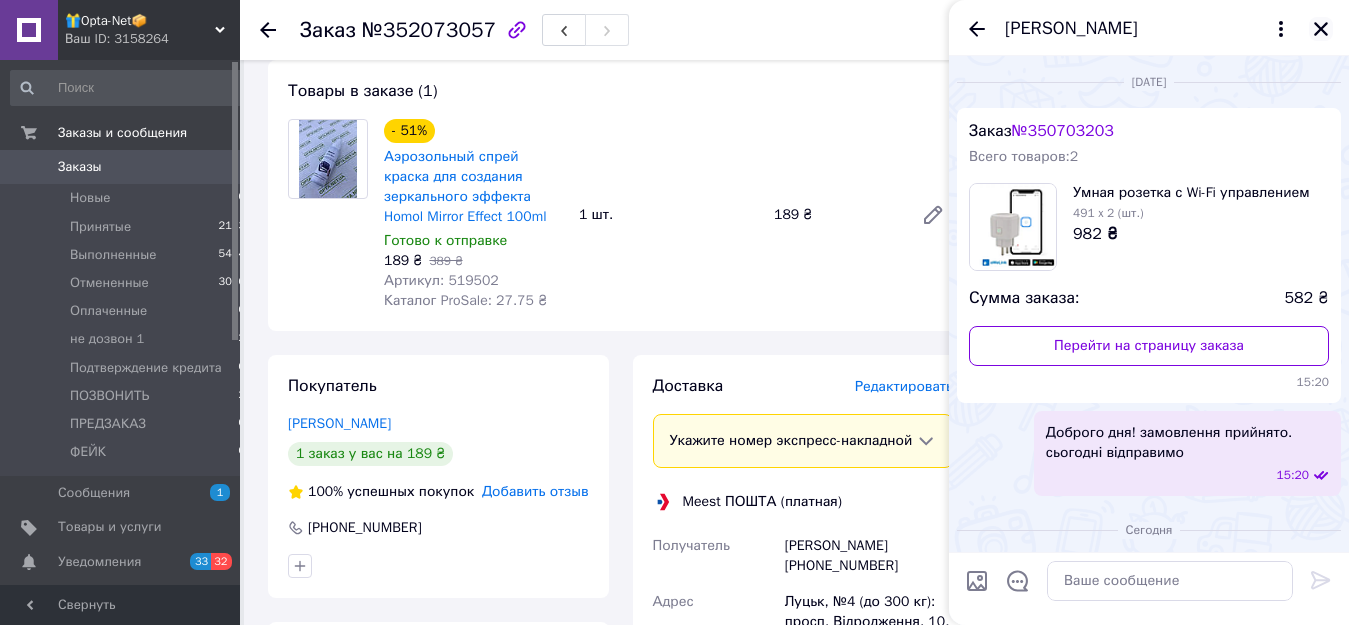 scroll, scrollTop: 1056, scrollLeft: 0, axis: vertical 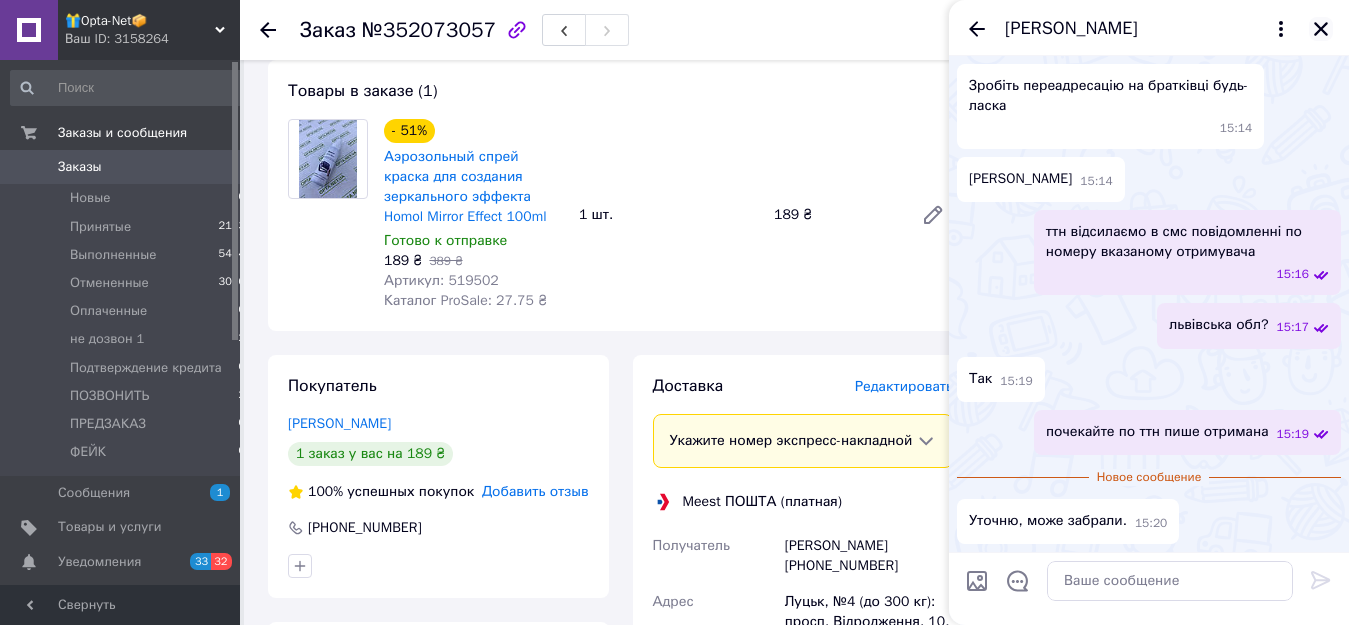 click 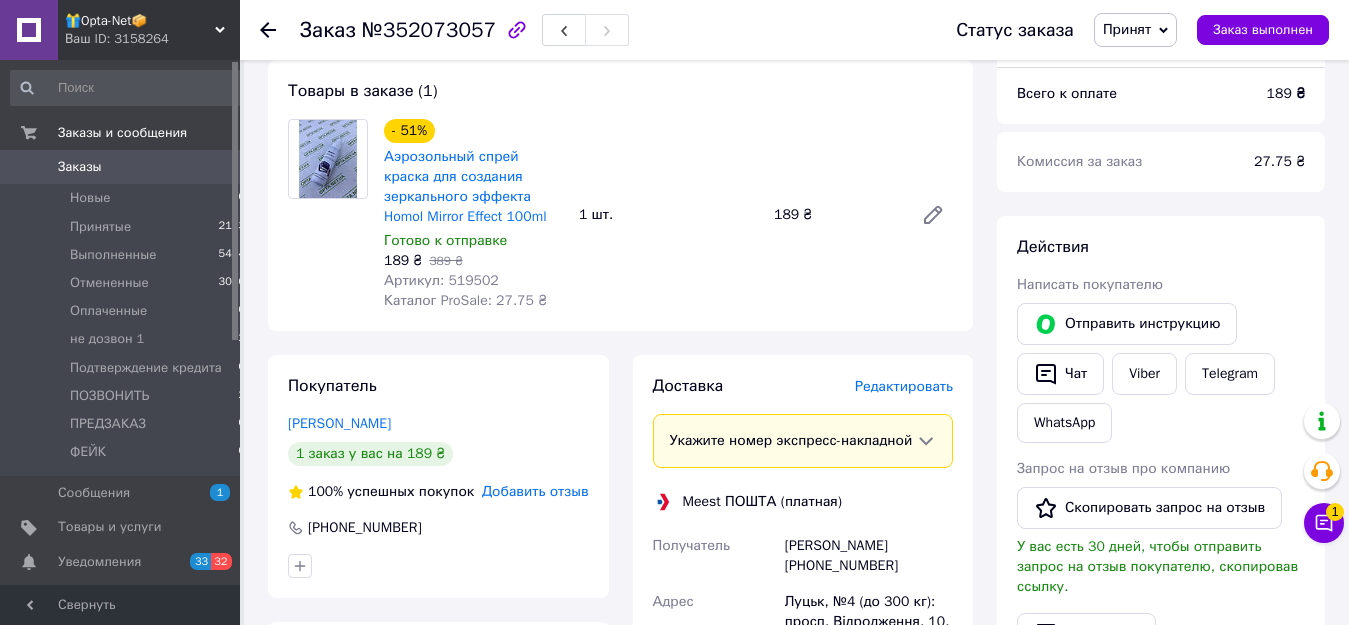 click 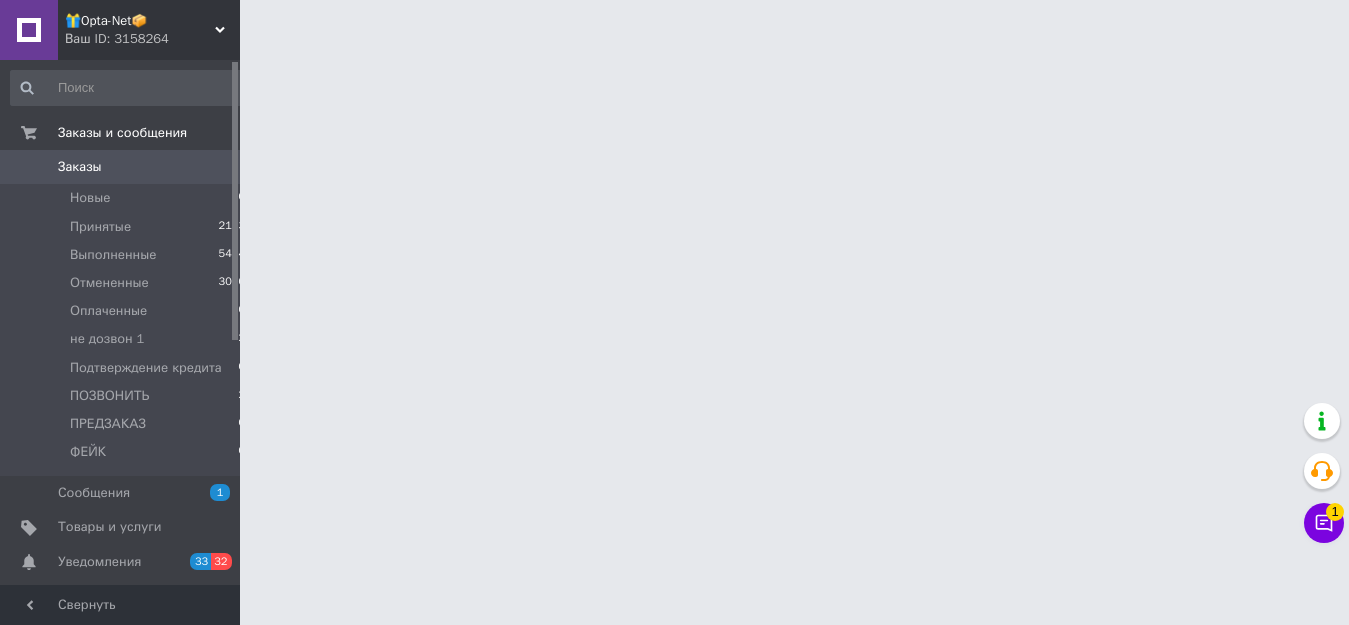 scroll, scrollTop: 0, scrollLeft: 0, axis: both 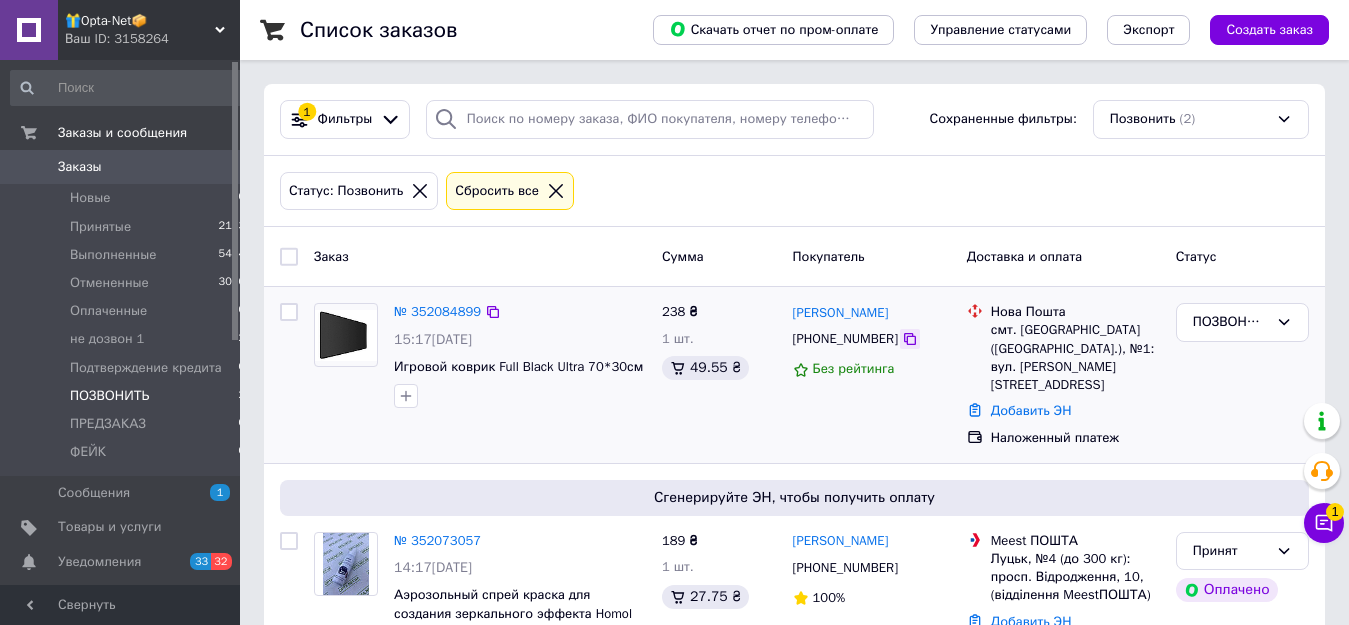 click 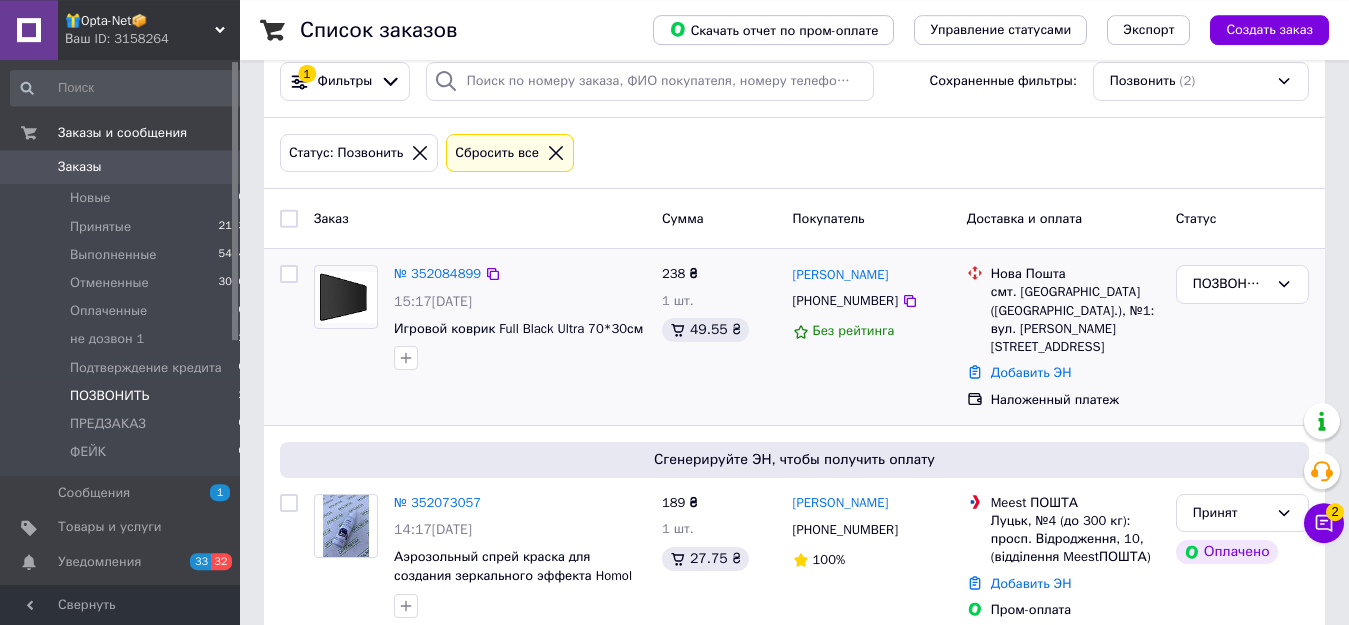 scroll, scrollTop: 54, scrollLeft: 0, axis: vertical 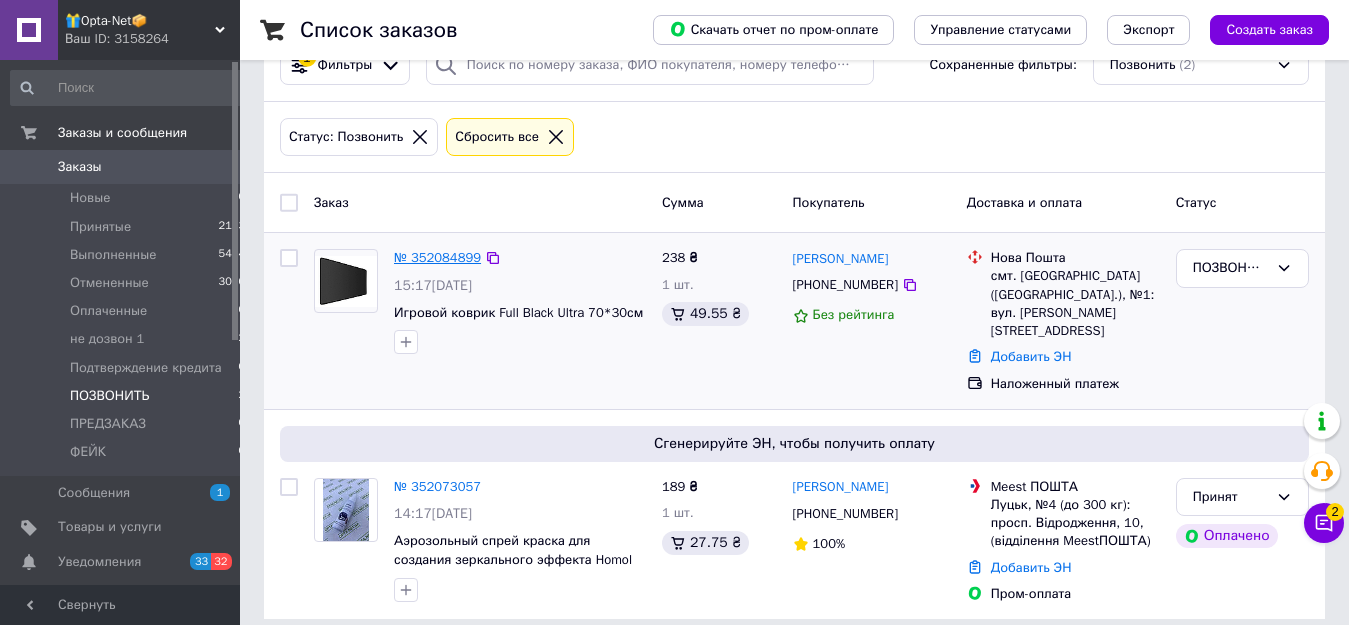 click on "№ 352084899" at bounding box center [437, 257] 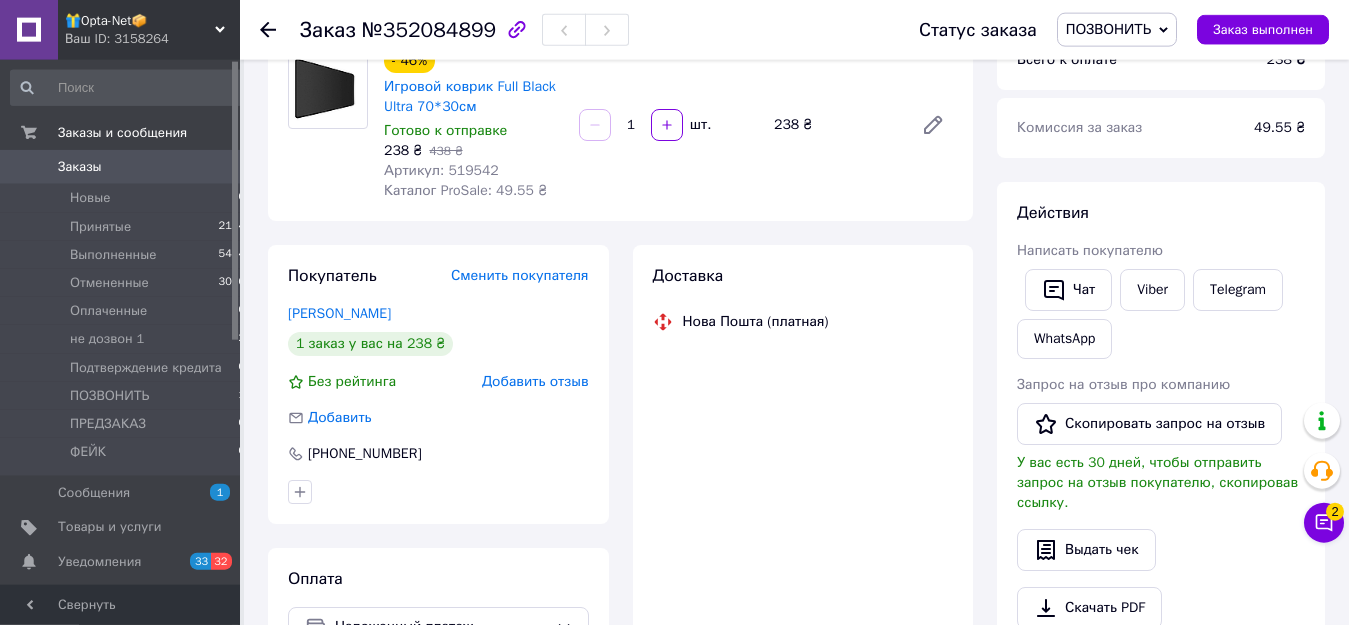 scroll, scrollTop: 258, scrollLeft: 0, axis: vertical 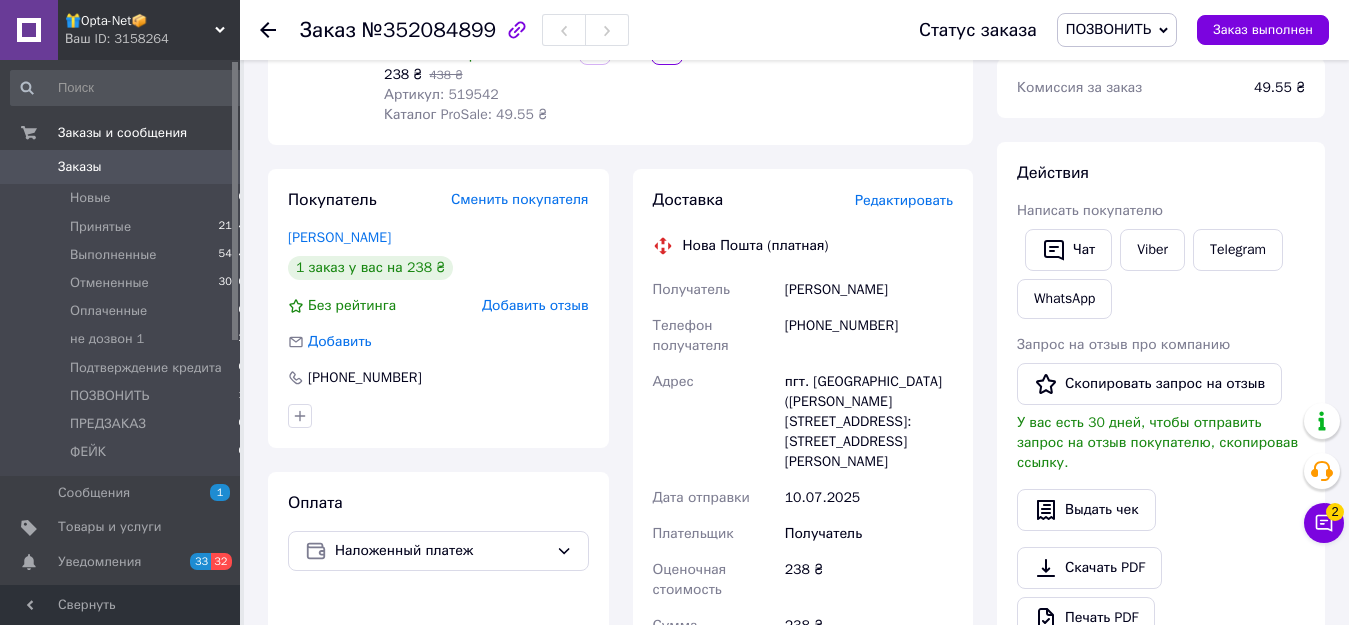 click on "+380684092556" at bounding box center [869, 336] 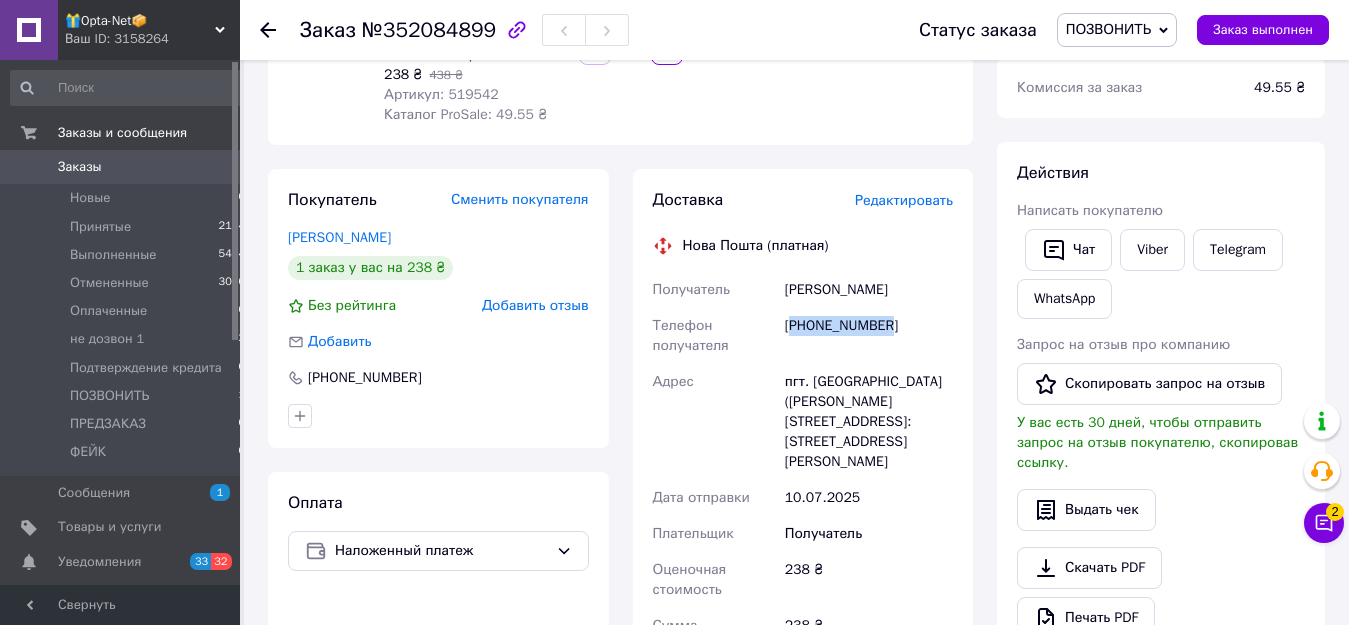 click on "+380684092556" at bounding box center (869, 336) 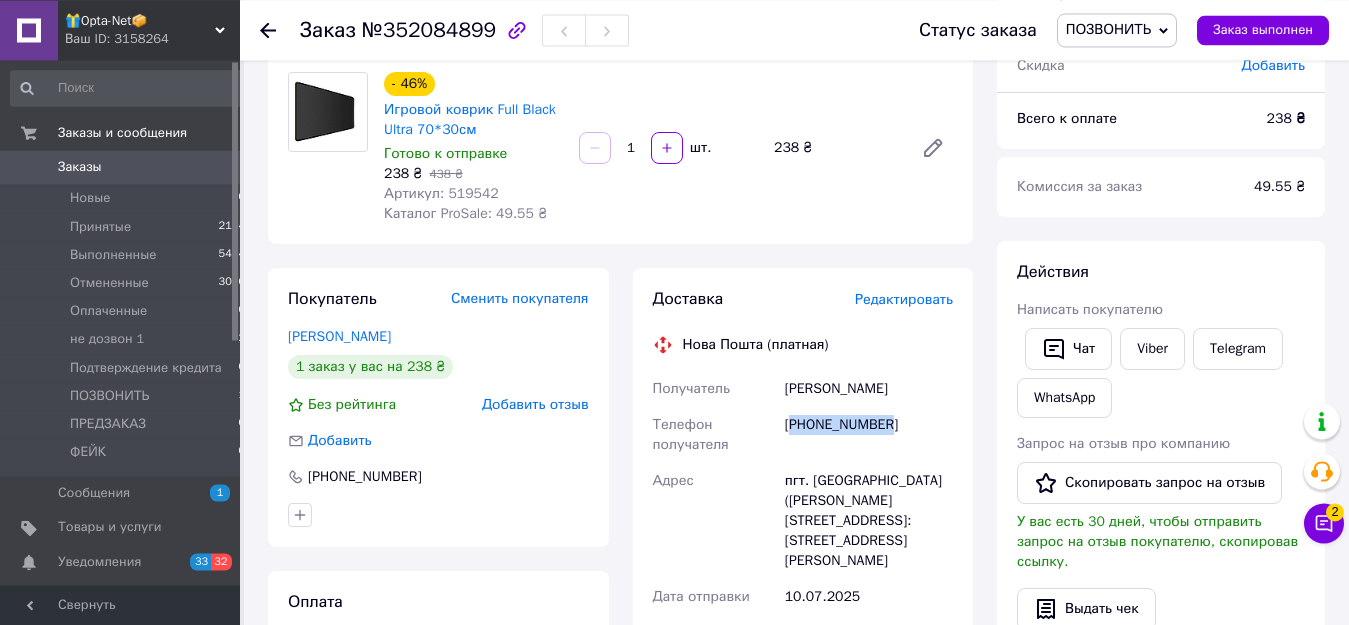scroll, scrollTop: 54, scrollLeft: 0, axis: vertical 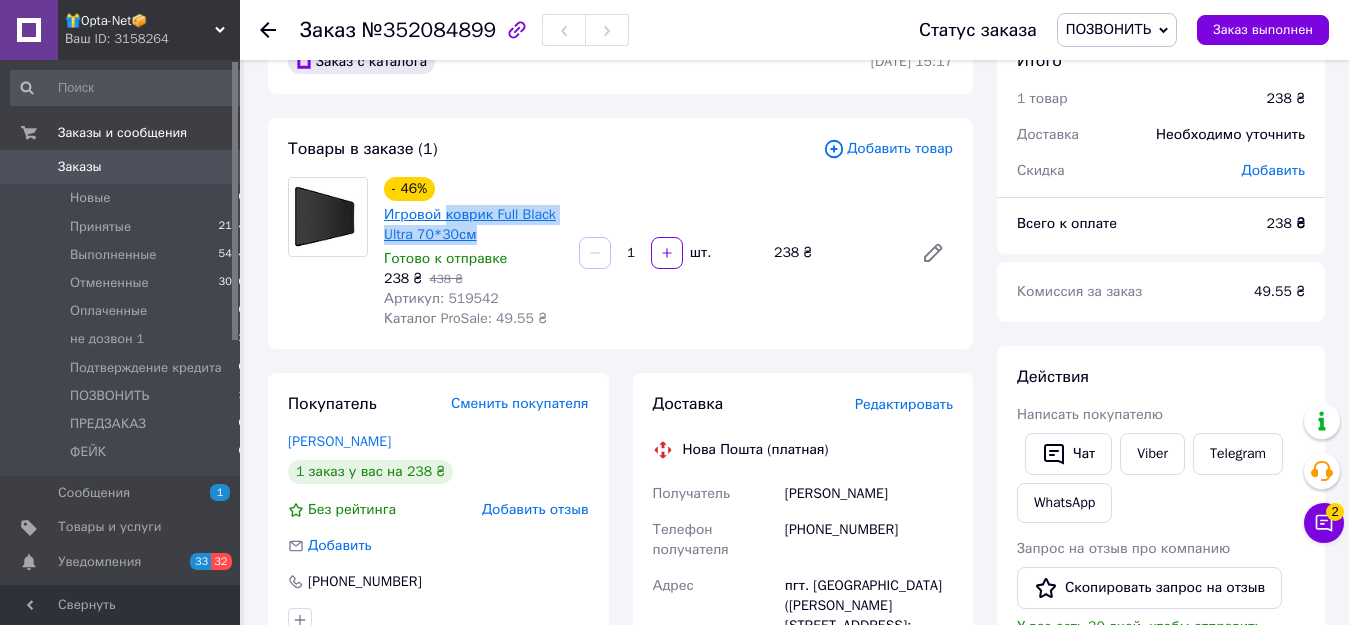 drag, startPoint x: 487, startPoint y: 230, endPoint x: 444, endPoint y: 214, distance: 45.88028 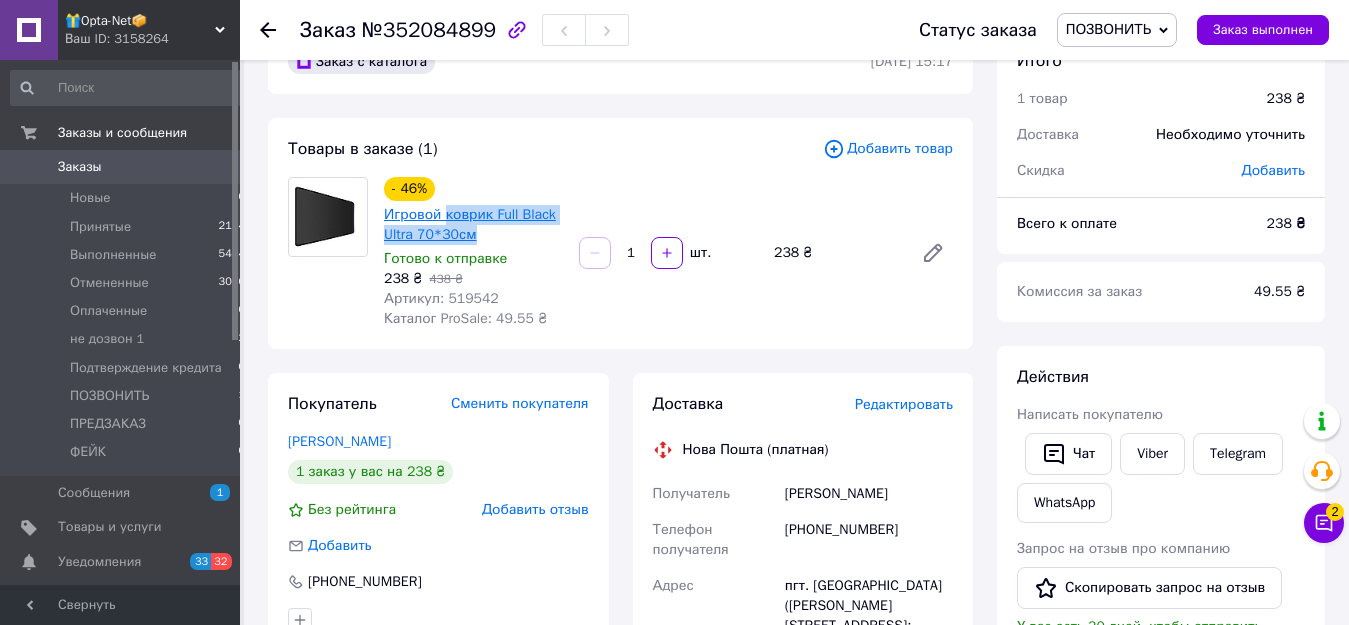 copy on "коврик Full Black Ultra 70*30см" 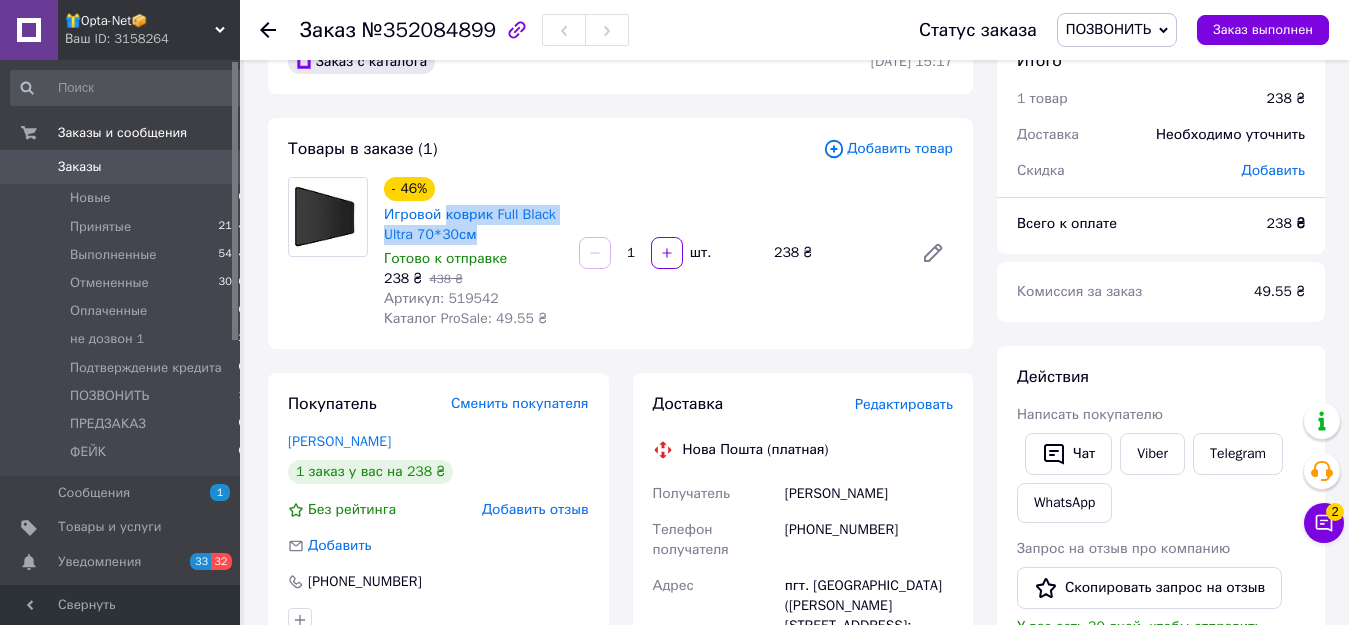 scroll, scrollTop: 360, scrollLeft: 0, axis: vertical 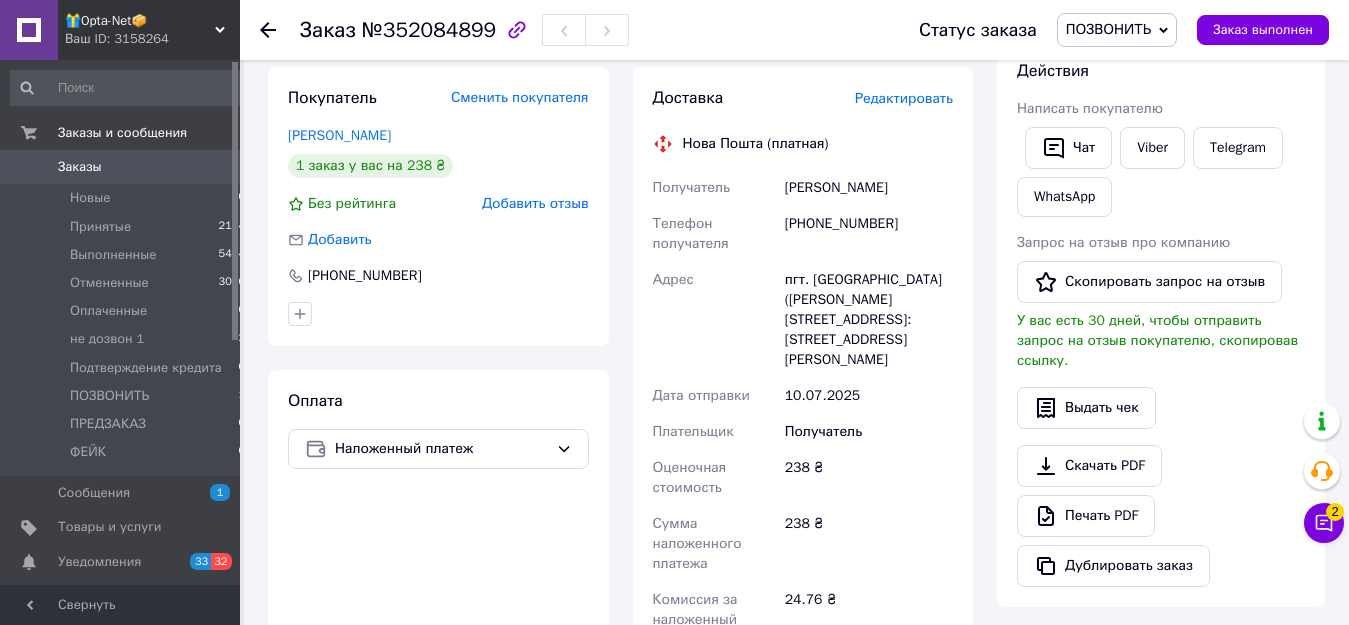 click on "+380684092556" at bounding box center [869, 234] 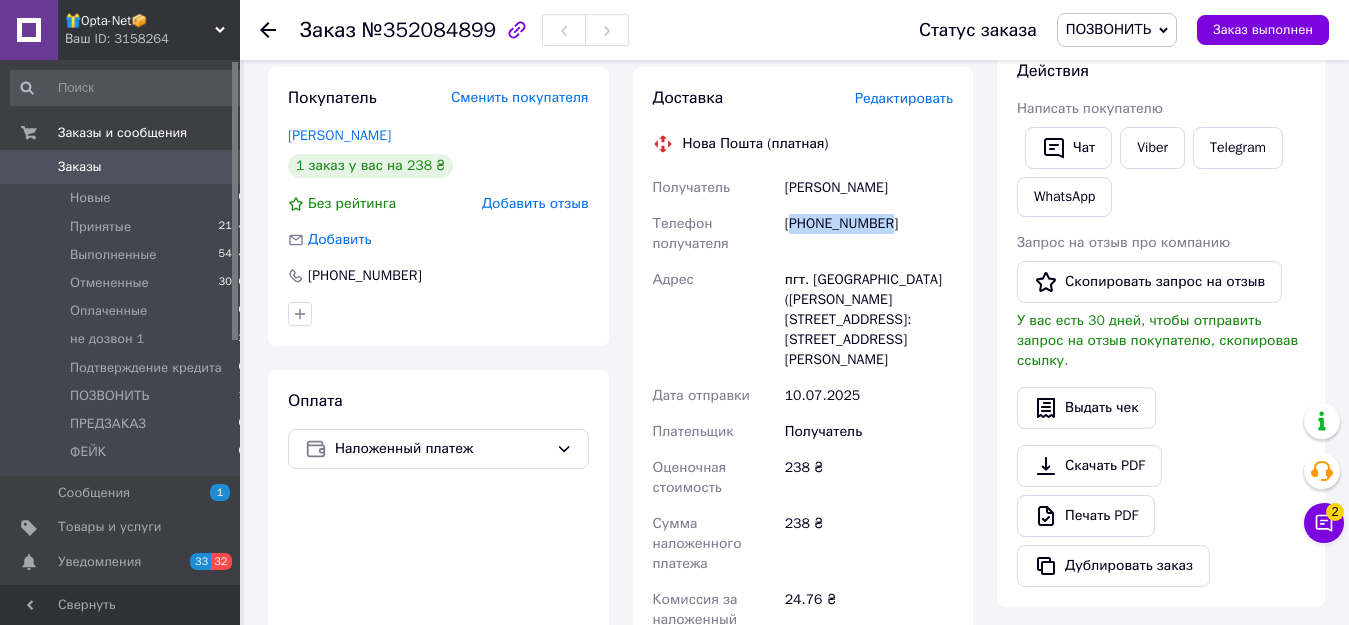 click on "+380684092556" at bounding box center [869, 234] 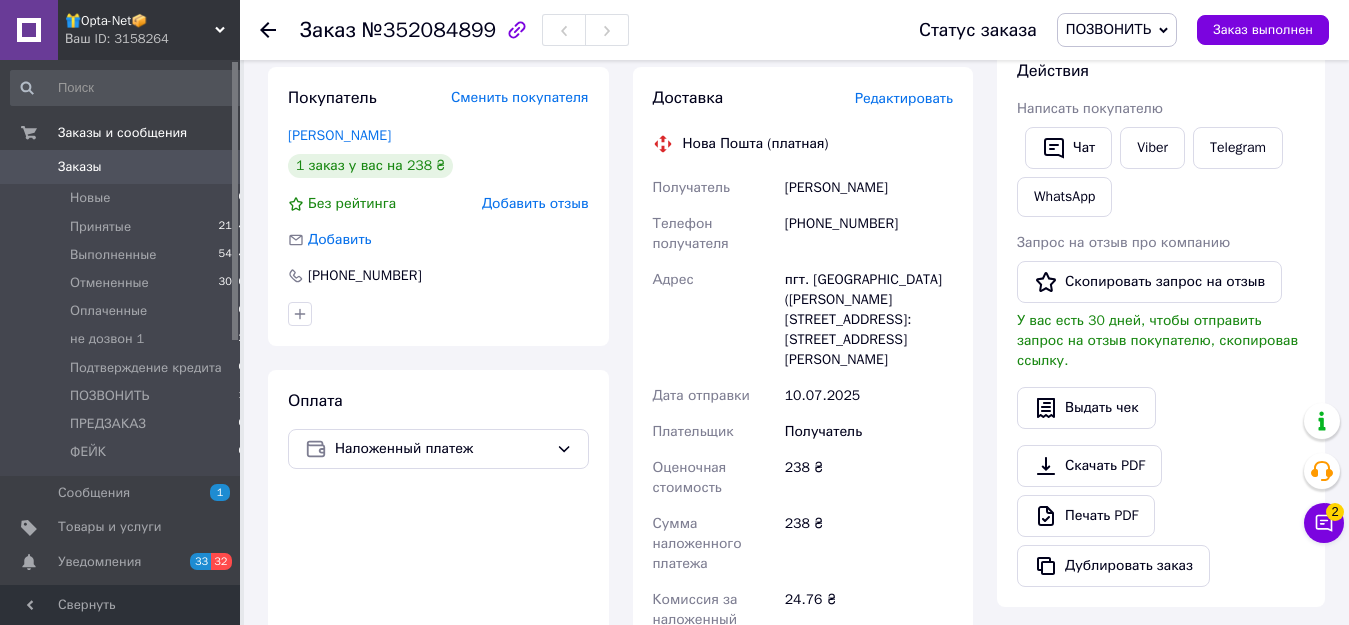 click on "Волянюк Артур" at bounding box center (869, 188) 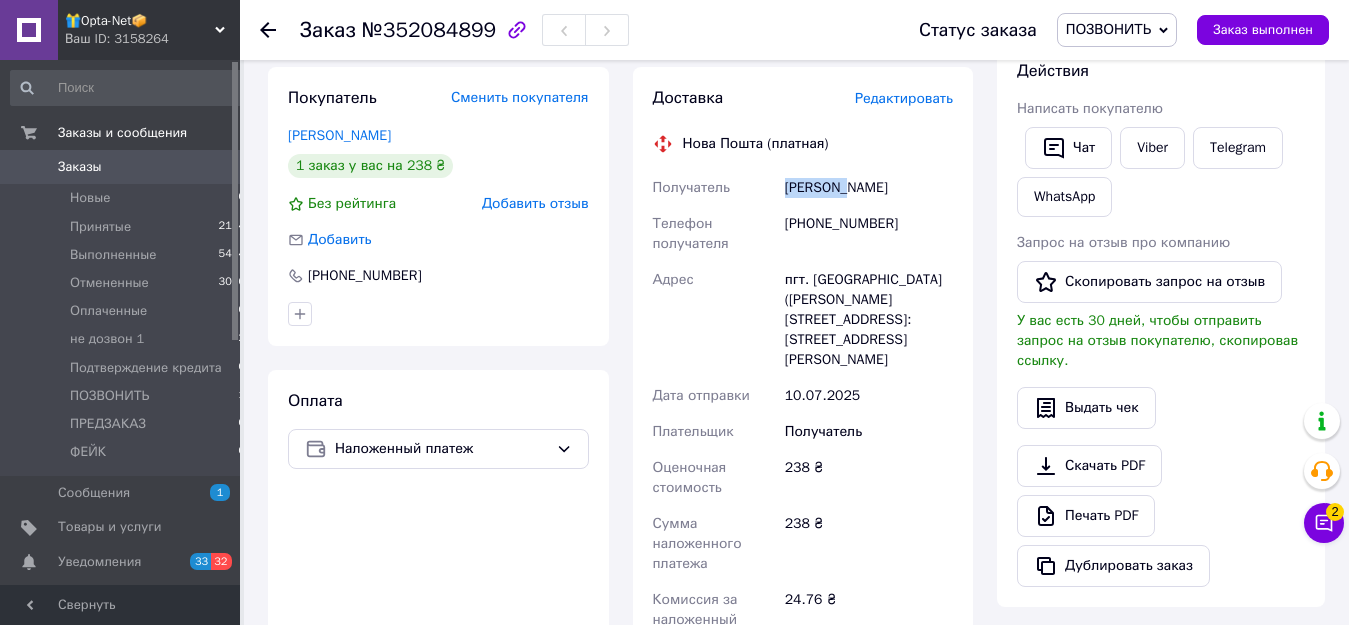 click on "Волянюк Артур" at bounding box center (869, 188) 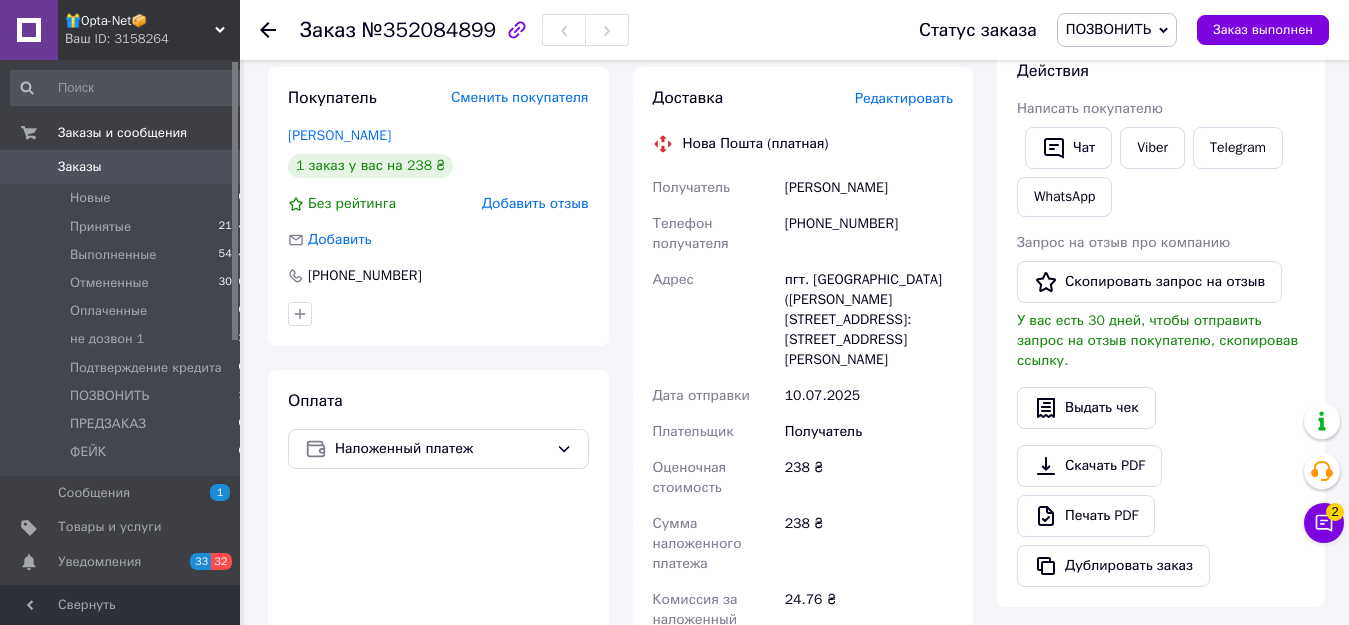 click on "Волянюк Артур" at bounding box center (869, 188) 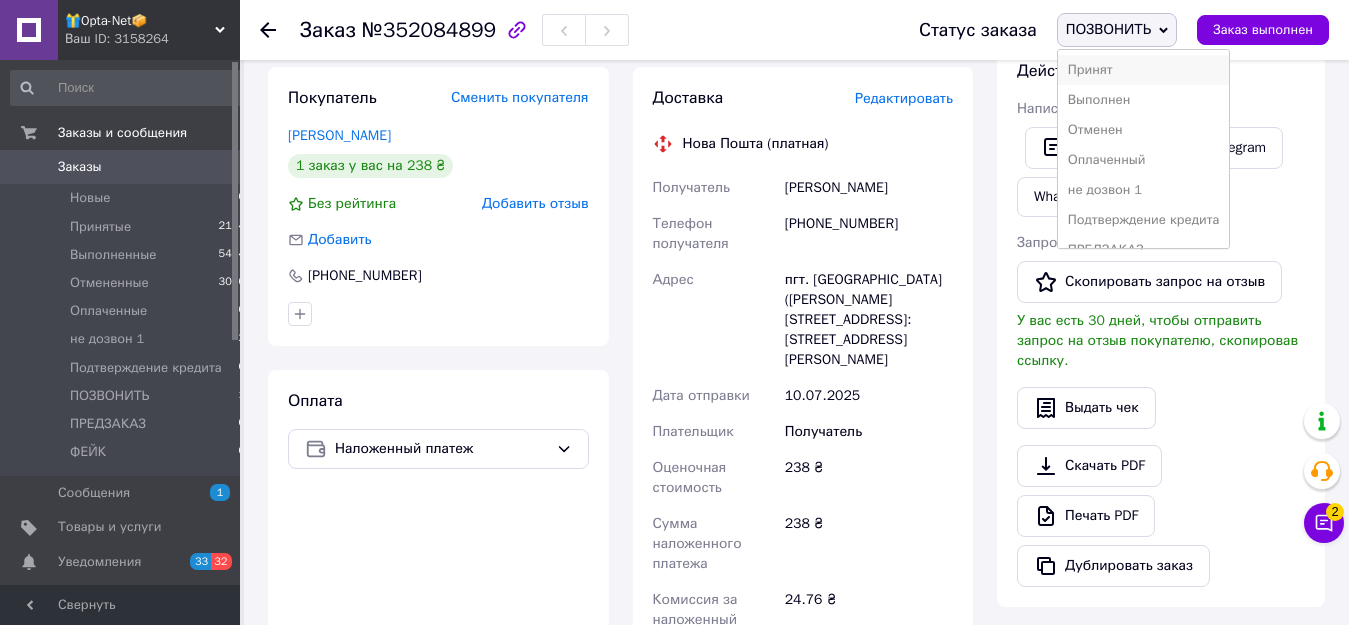 click on "Принят" at bounding box center [1144, 70] 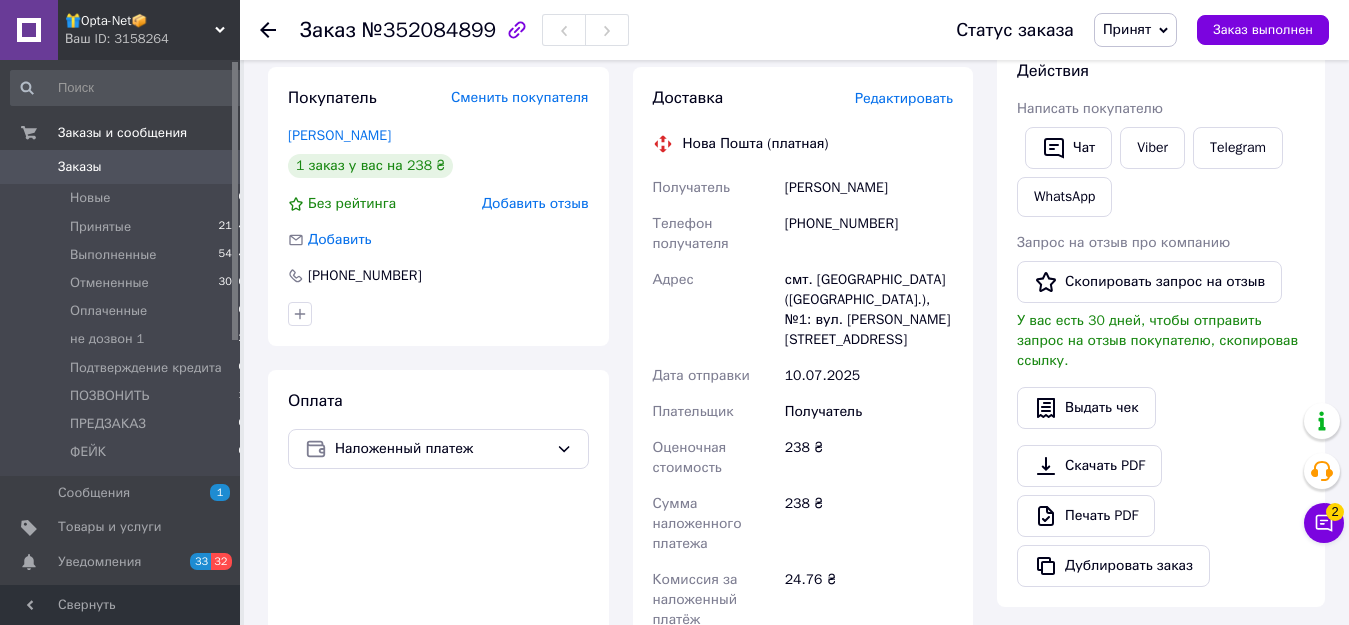 click on "смт. Ямпіль (Хмельницька обл.), №1: вул. Чернавіна, 35-Б" at bounding box center (869, 310) 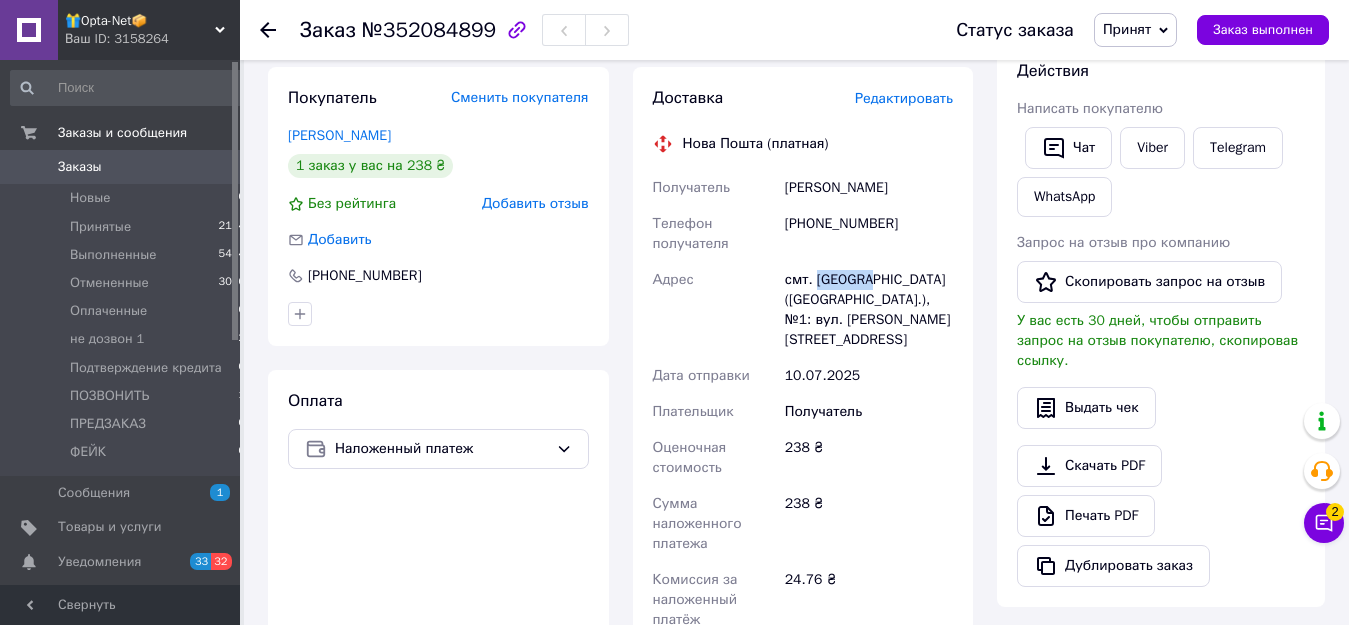 click on "смт. Ямпіль (Хмельницька обл.), №1: вул. Чернавіна, 35-Б" at bounding box center [869, 310] 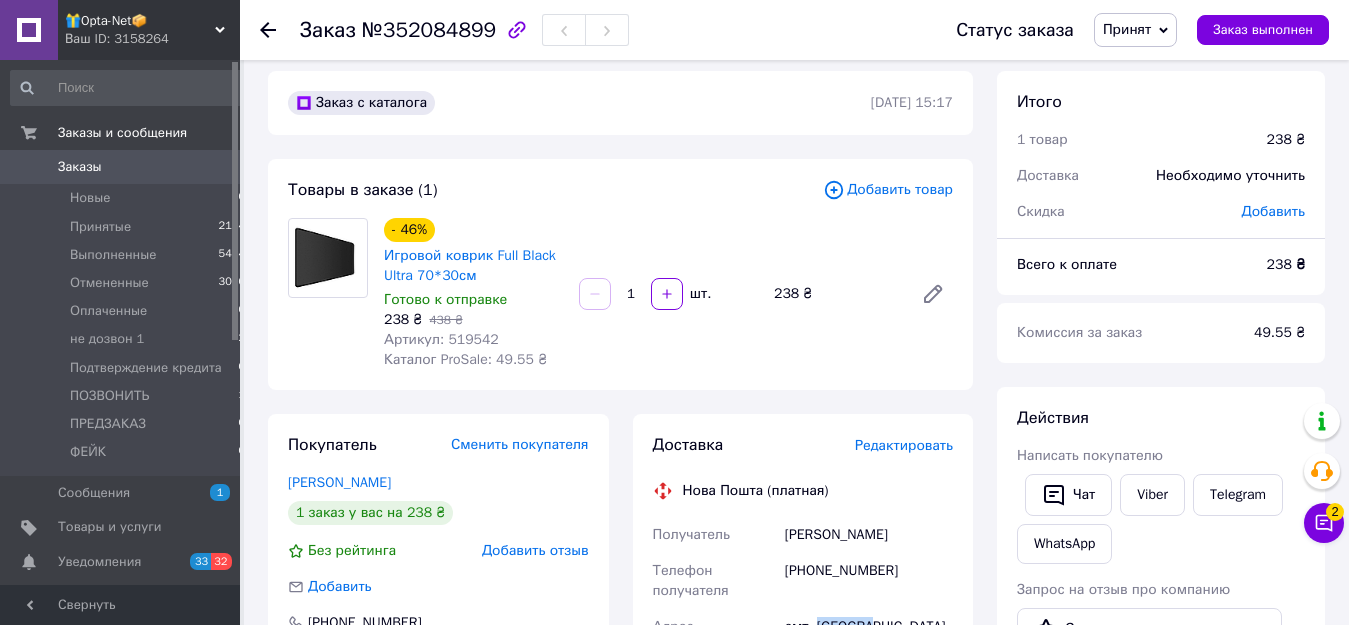 scroll, scrollTop: 0, scrollLeft: 0, axis: both 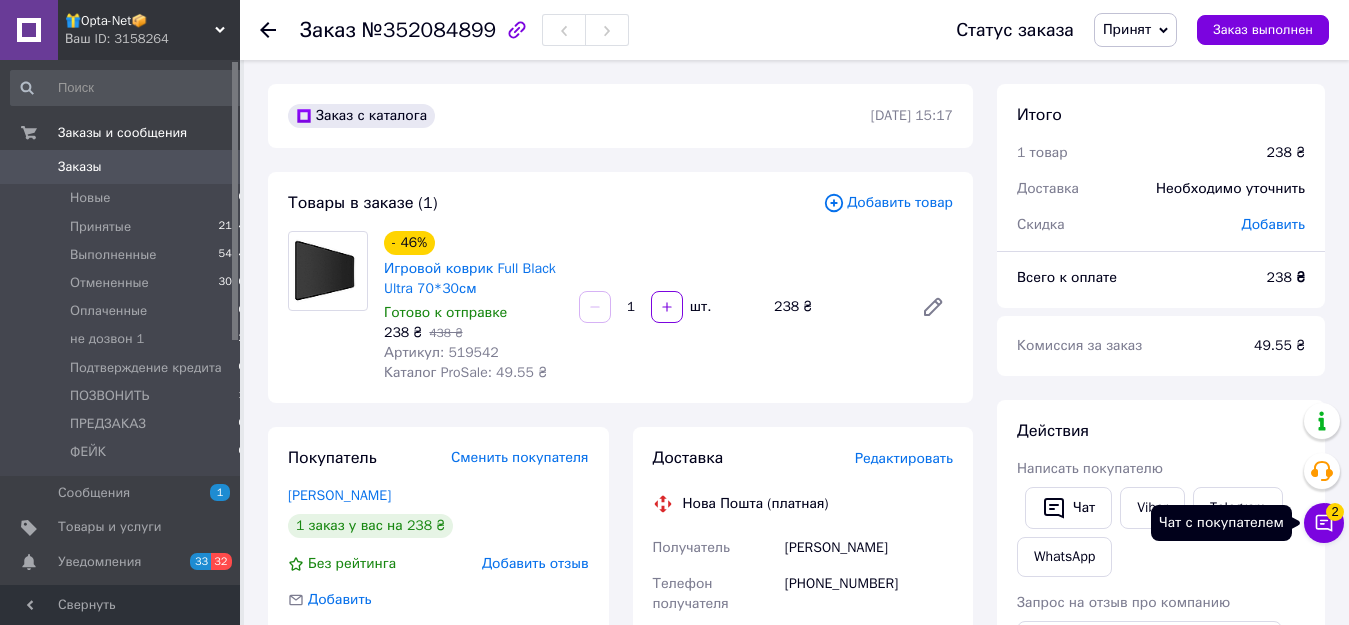 click 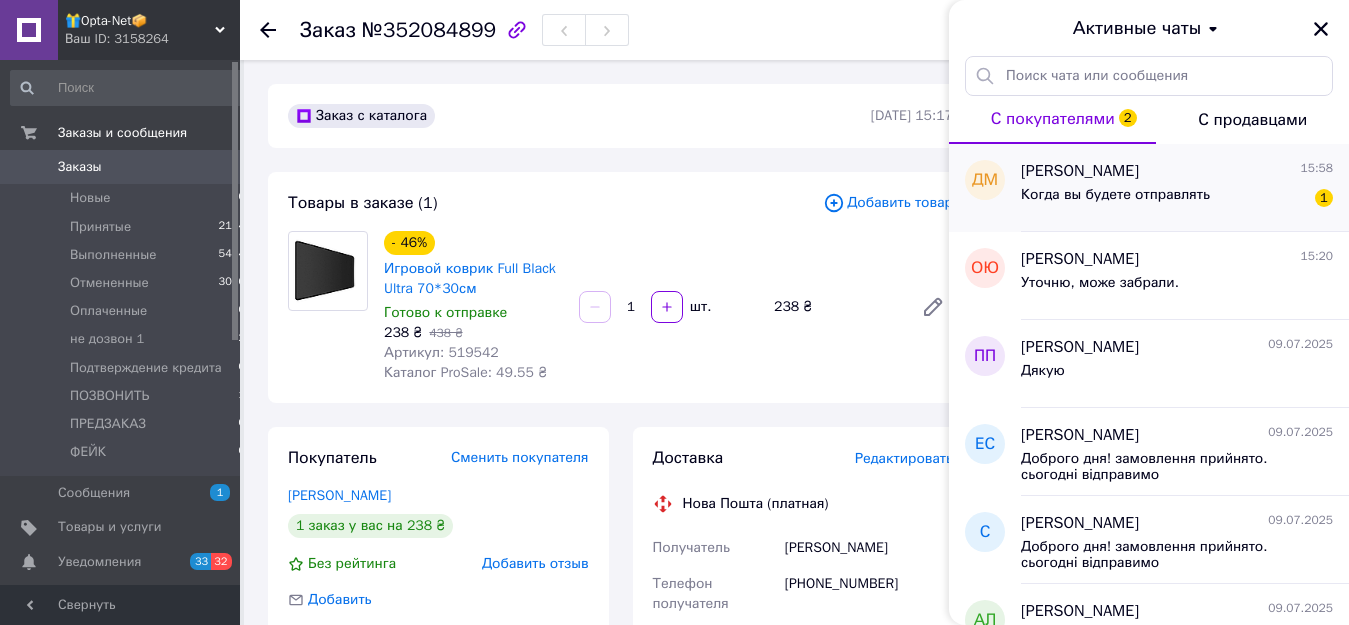 click on "Когда вы будете отправлять 1" at bounding box center (1177, 199) 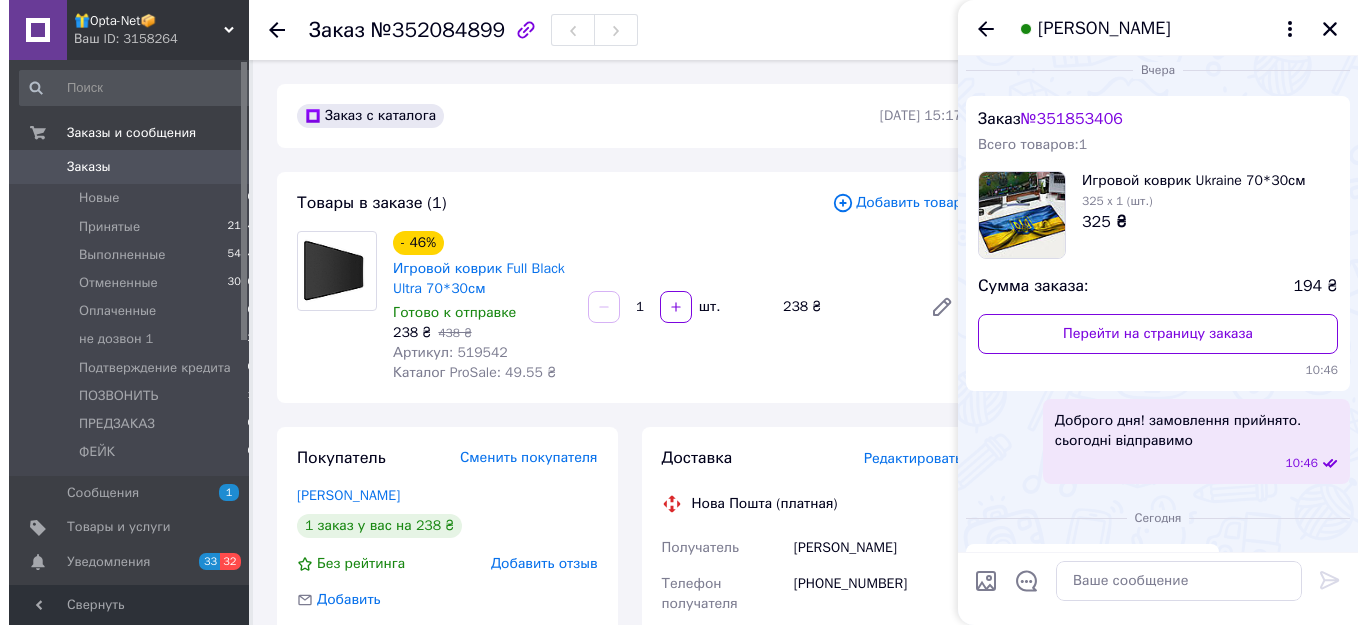 scroll, scrollTop: 0, scrollLeft: 0, axis: both 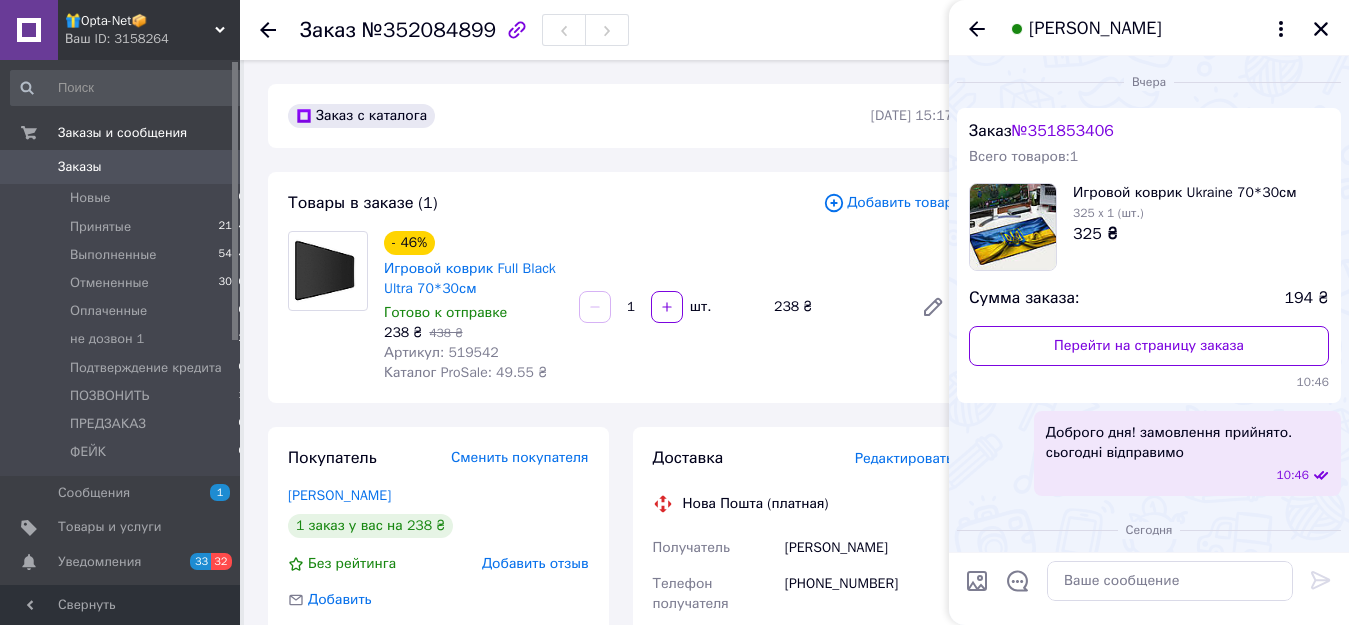 click on "№ 351853406" at bounding box center (1063, 131) 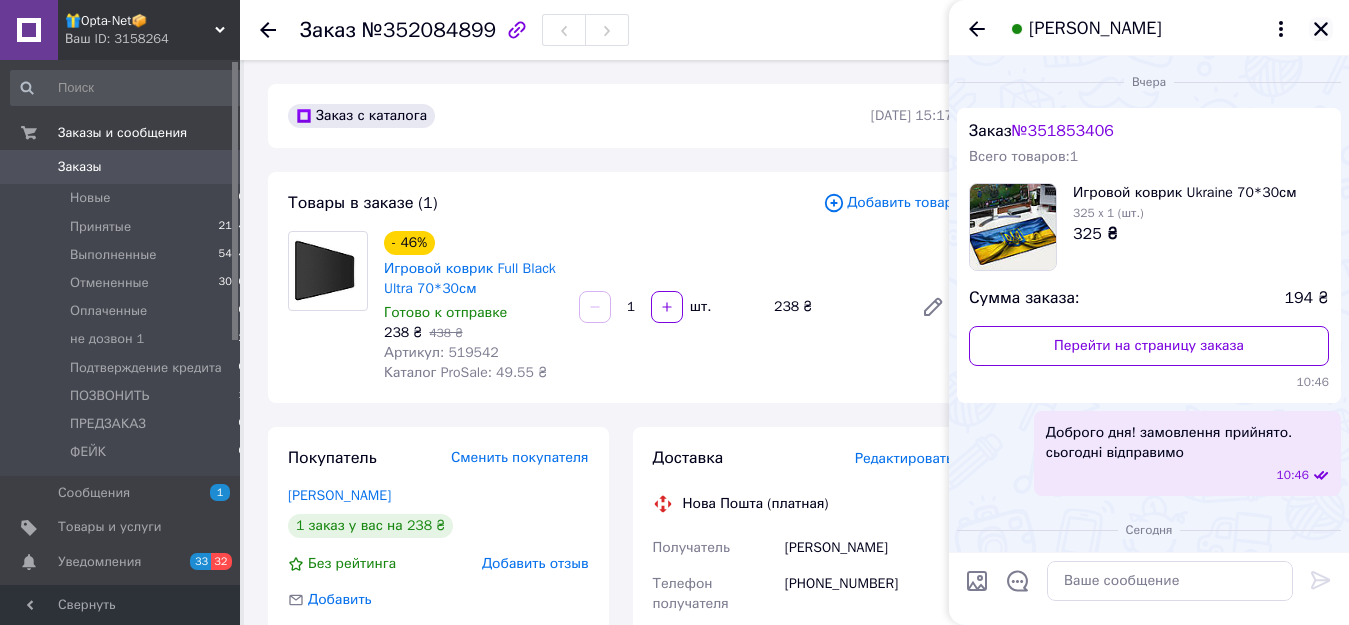 click 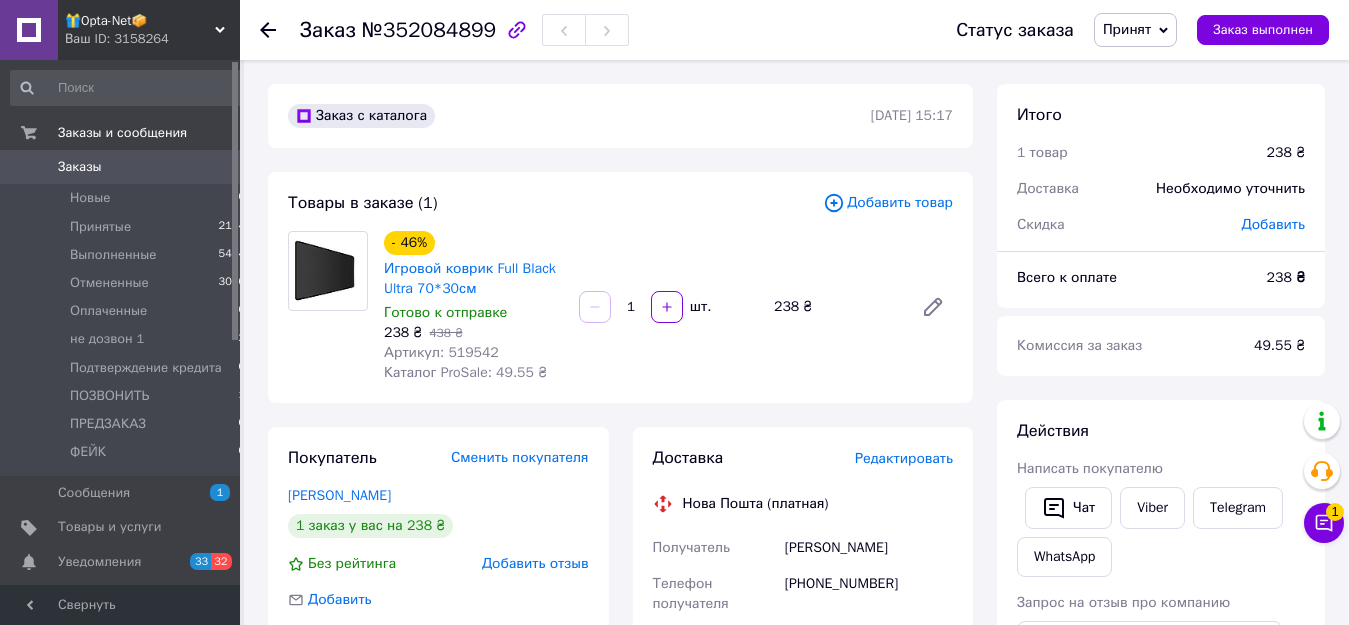 click on "Заказы" at bounding box center (121, 167) 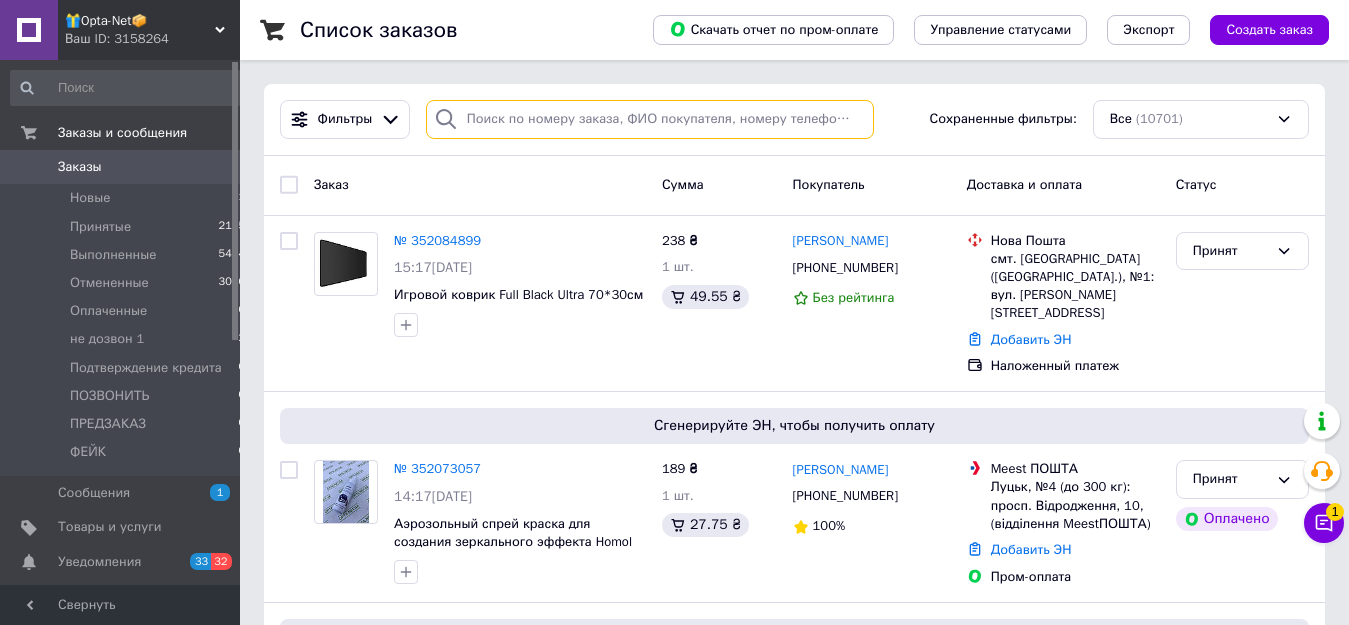 click at bounding box center (650, 119) 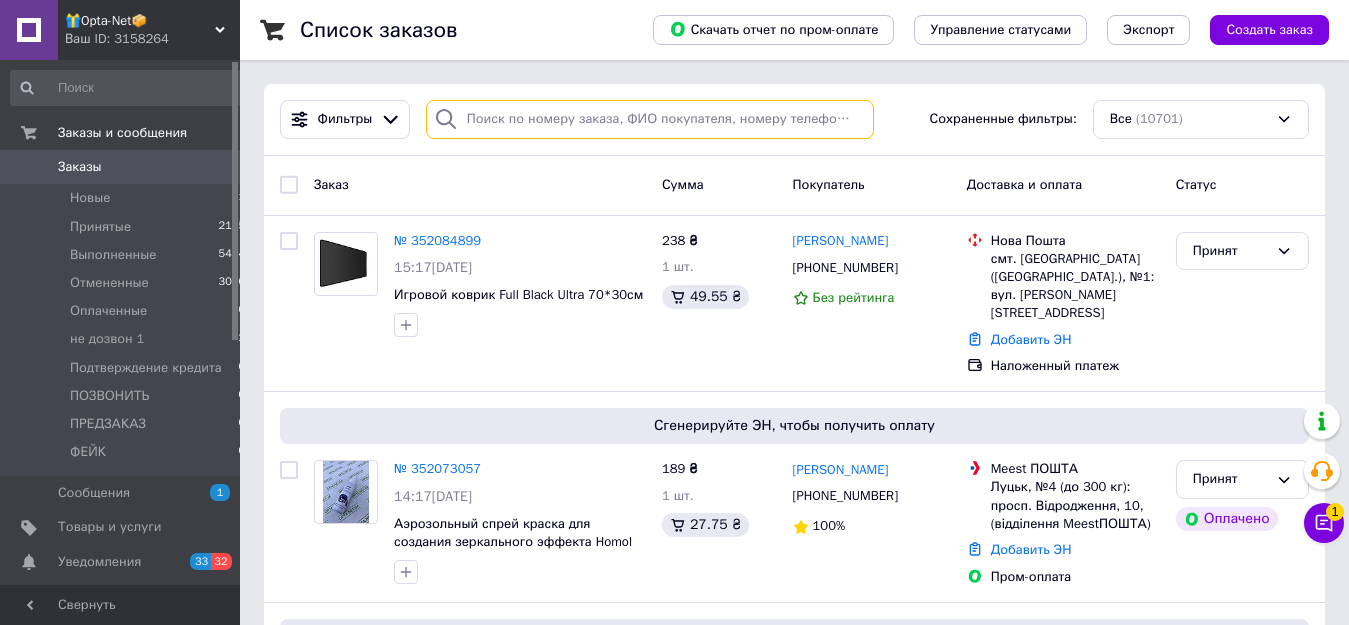 paste on "351853406" 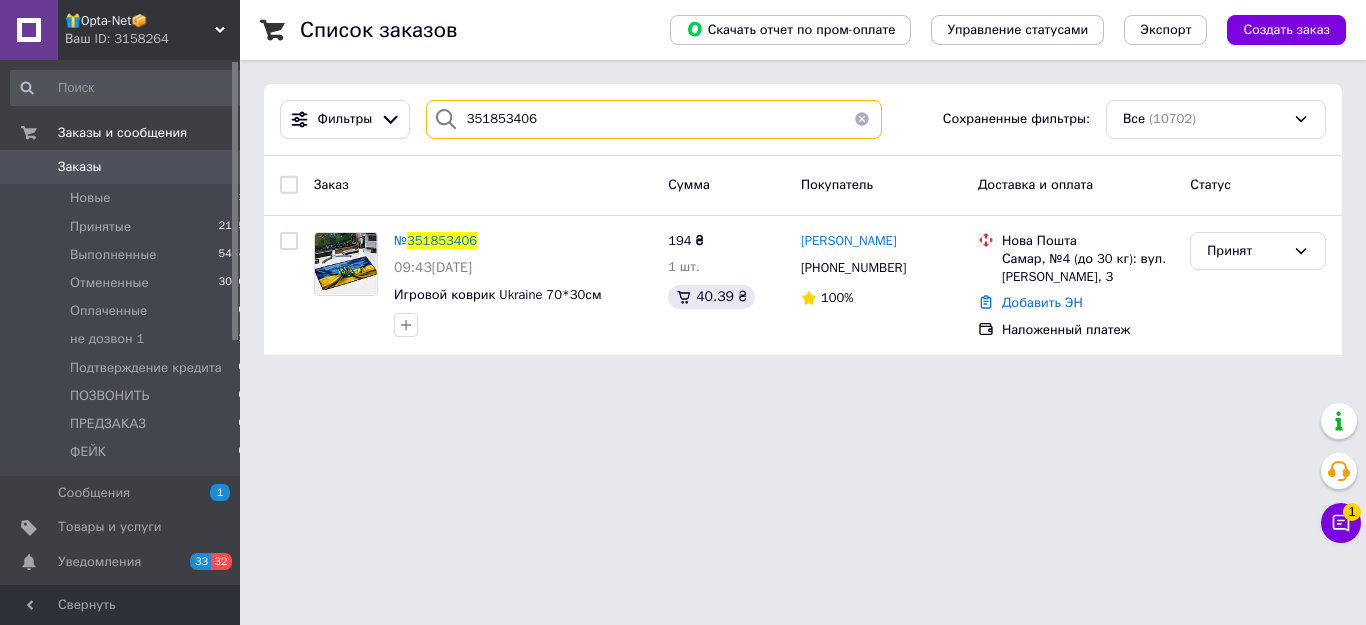 type on "351853406" 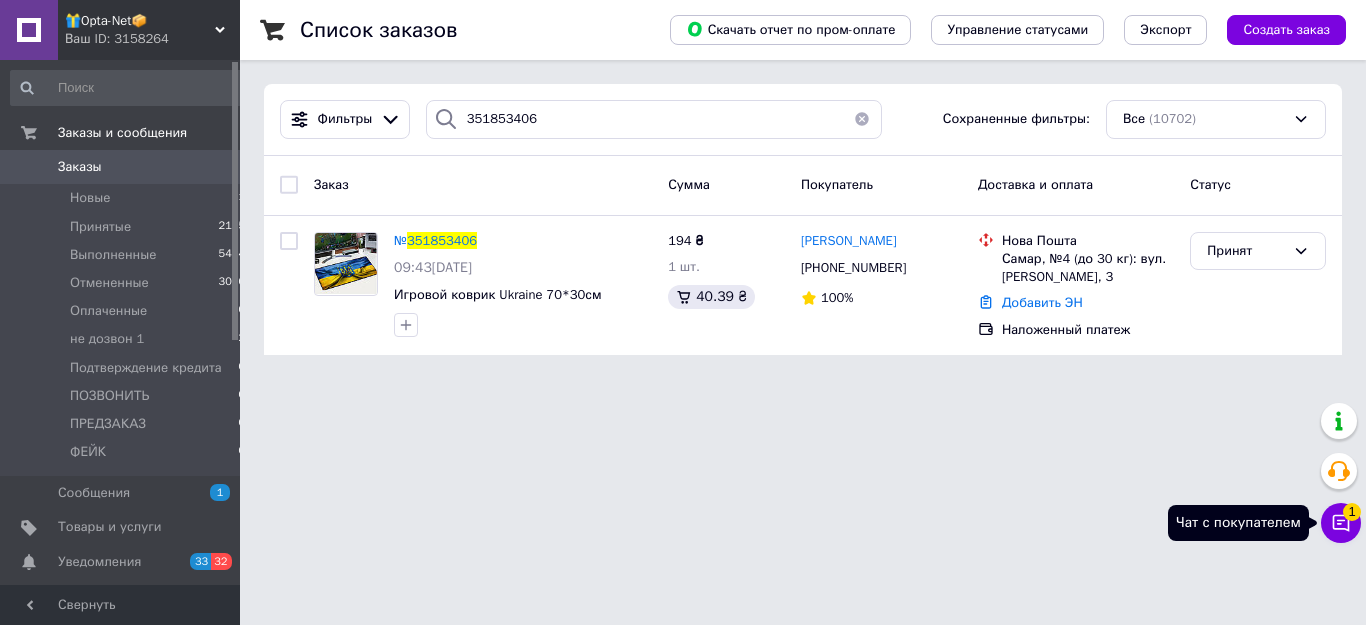 click 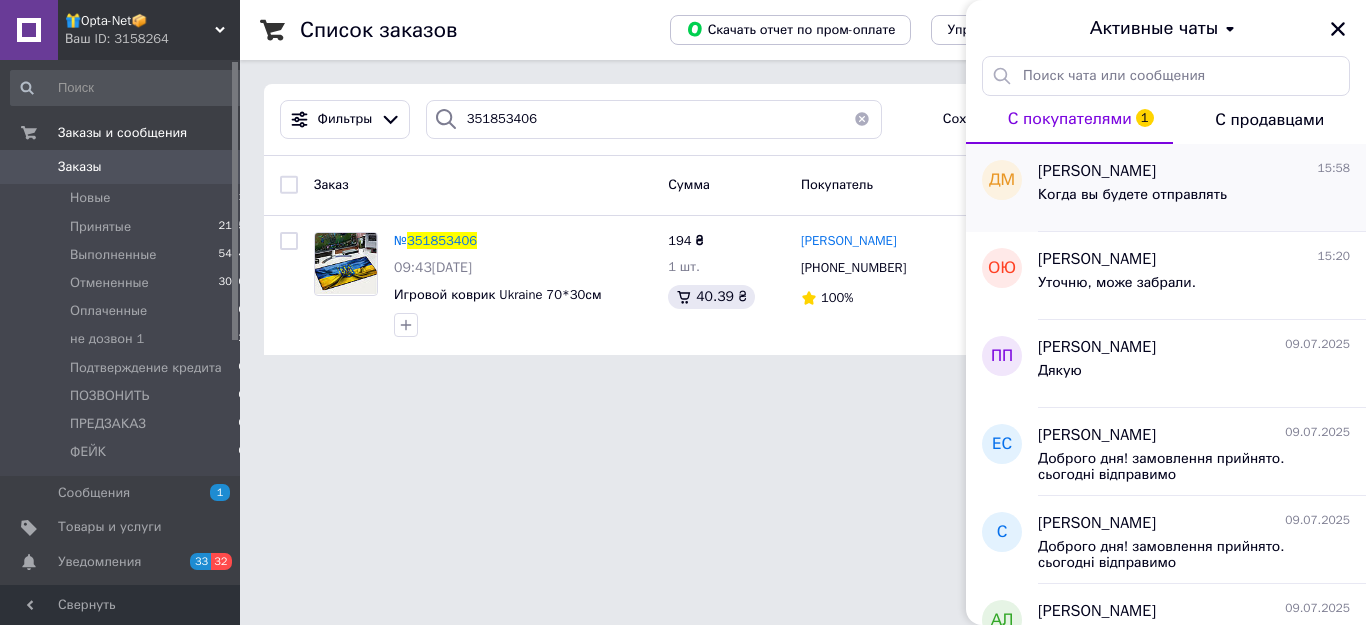 click on "Когда вы будете отправлять" at bounding box center (1194, 199) 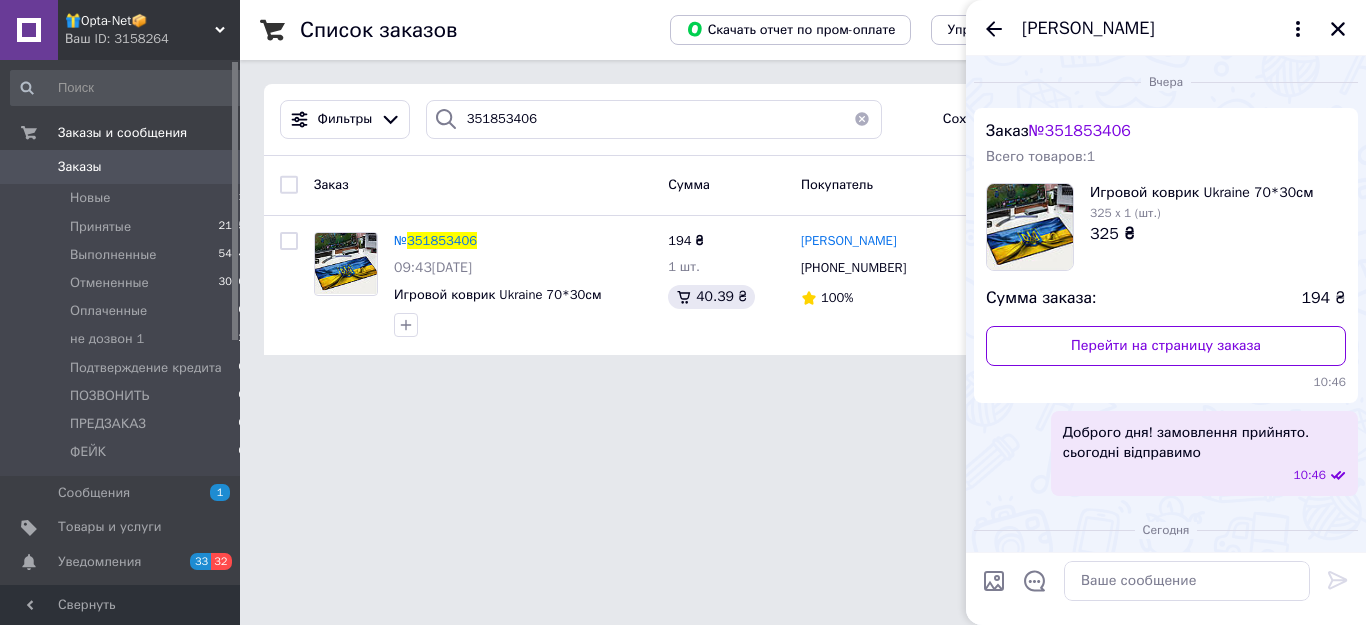scroll, scrollTop: 57, scrollLeft: 0, axis: vertical 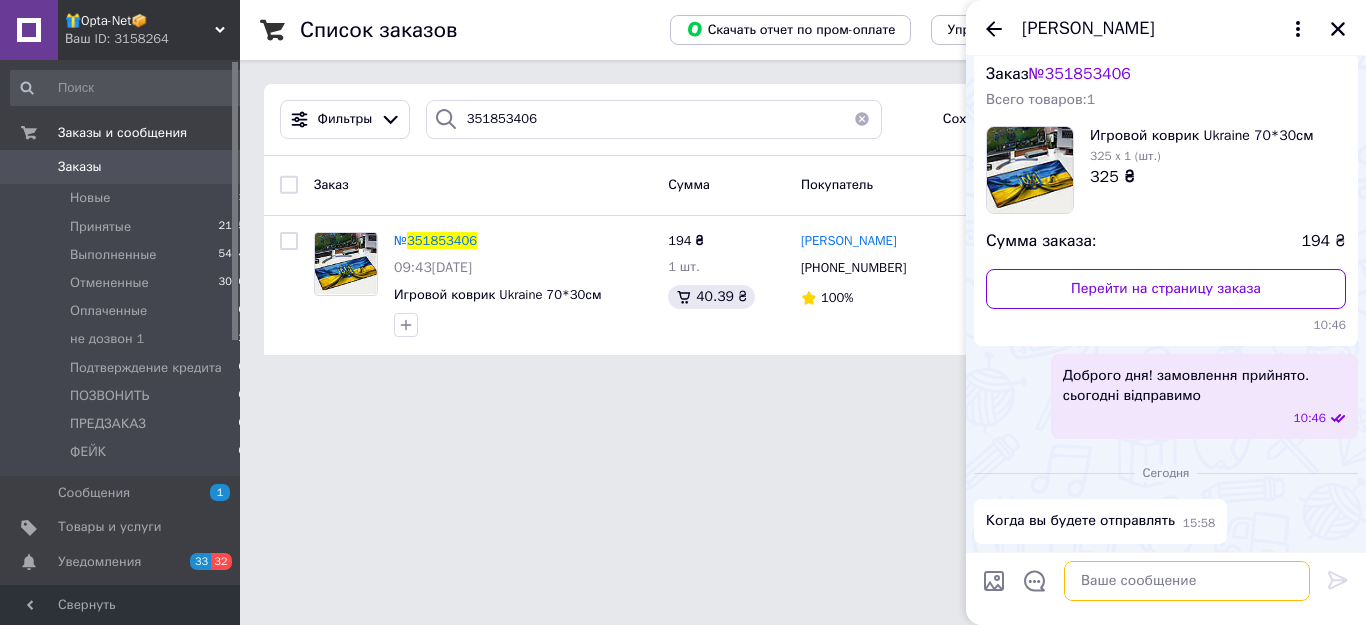 click at bounding box center [1187, 581] 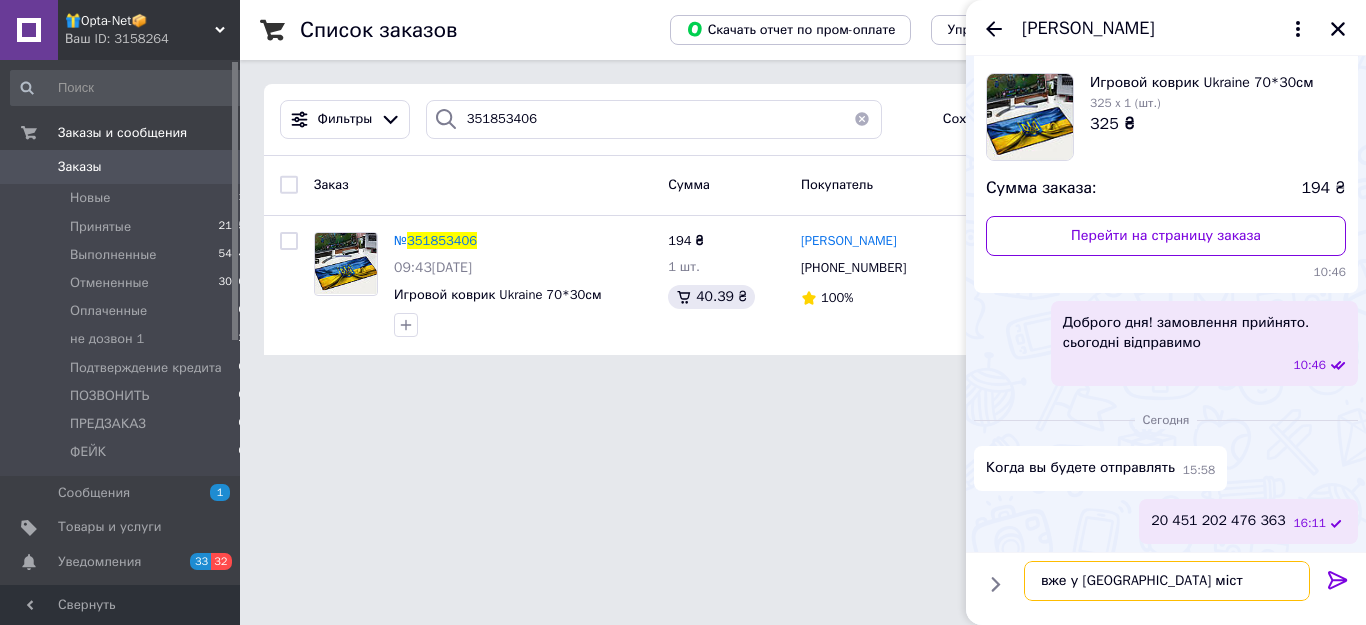 type on "вже у Вашому місті" 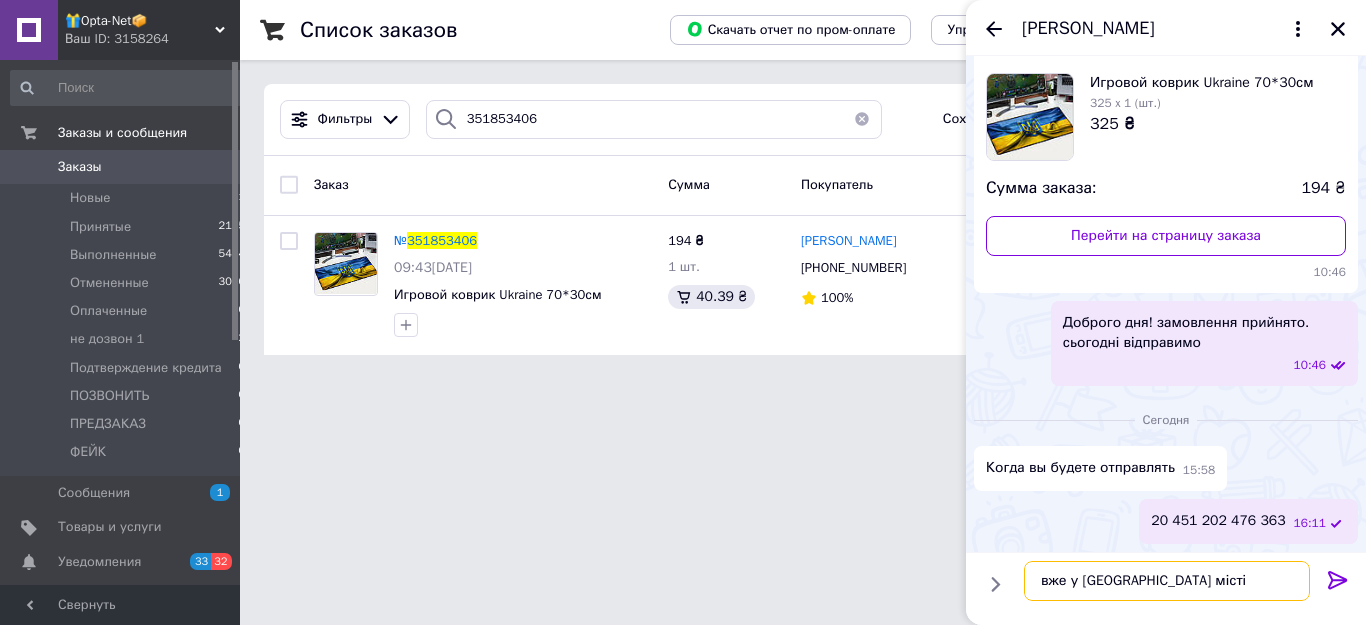 type 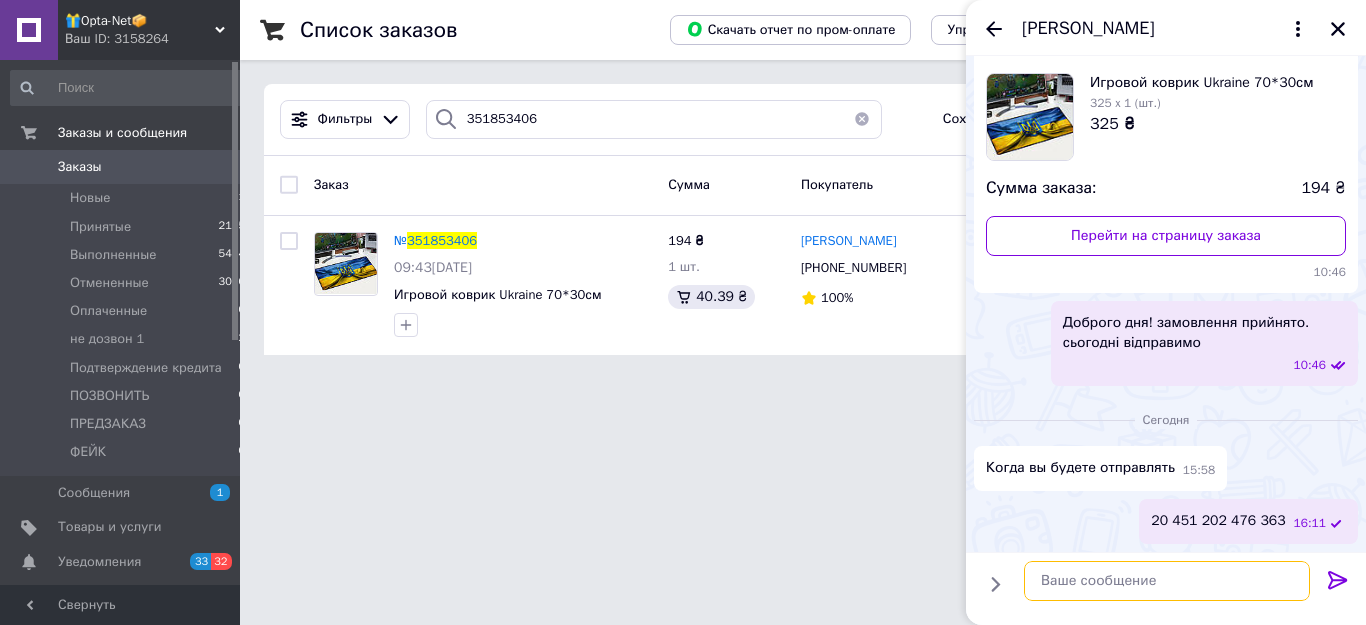 scroll, scrollTop: 163, scrollLeft: 0, axis: vertical 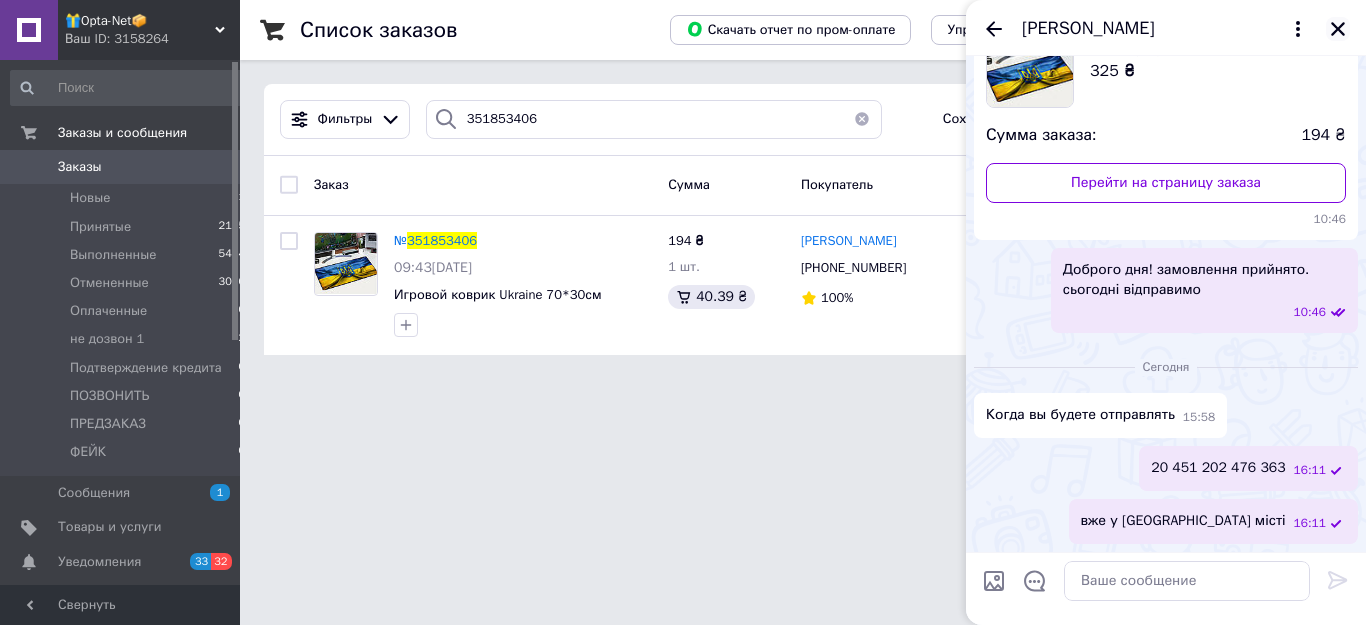 click 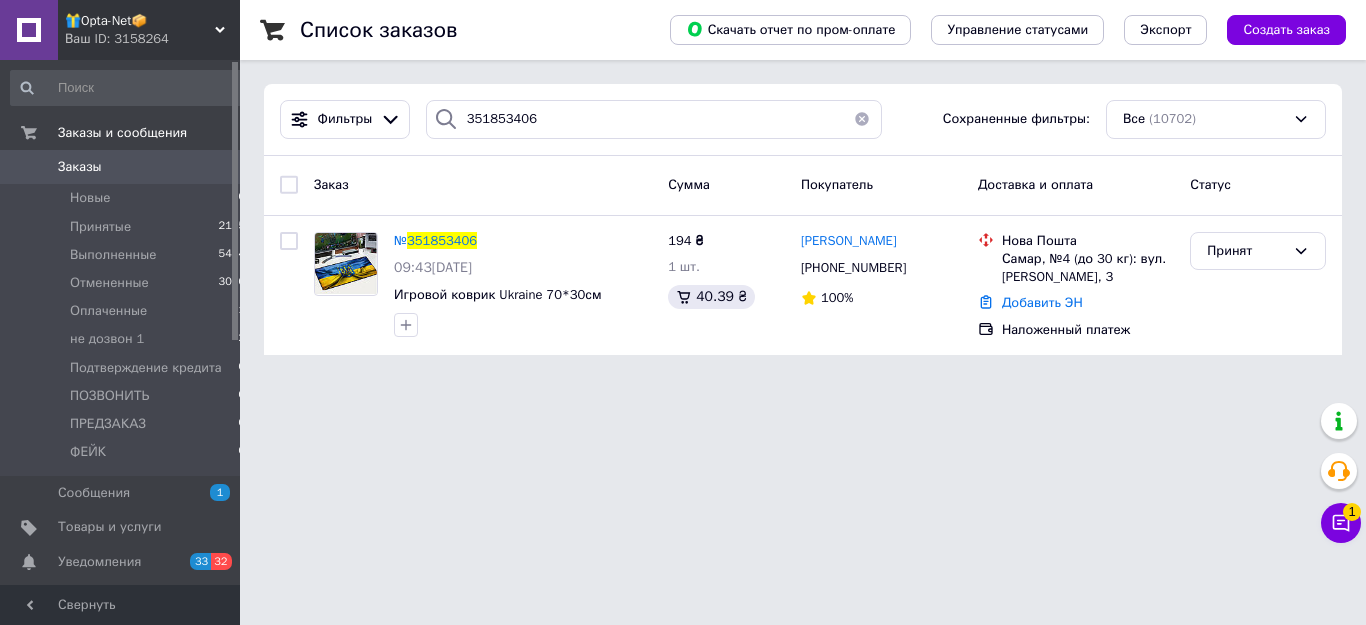scroll, scrollTop: 0, scrollLeft: 0, axis: both 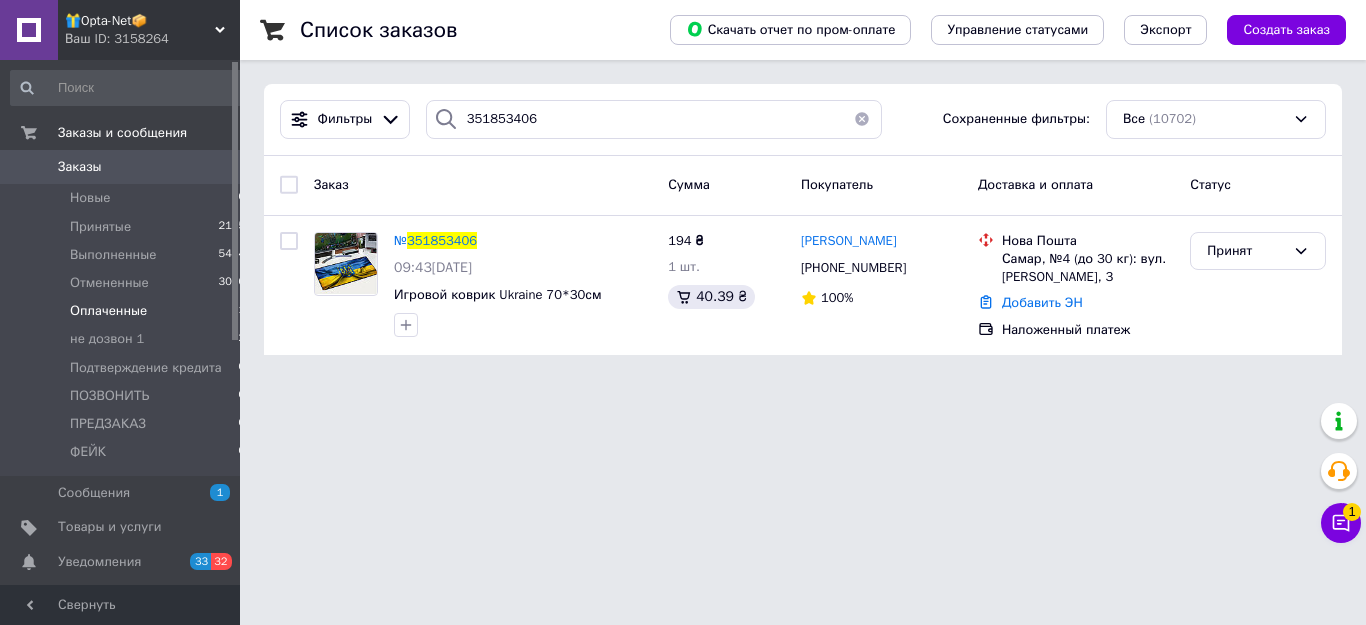 click on "Оплаченные 1" at bounding box center [128, 311] 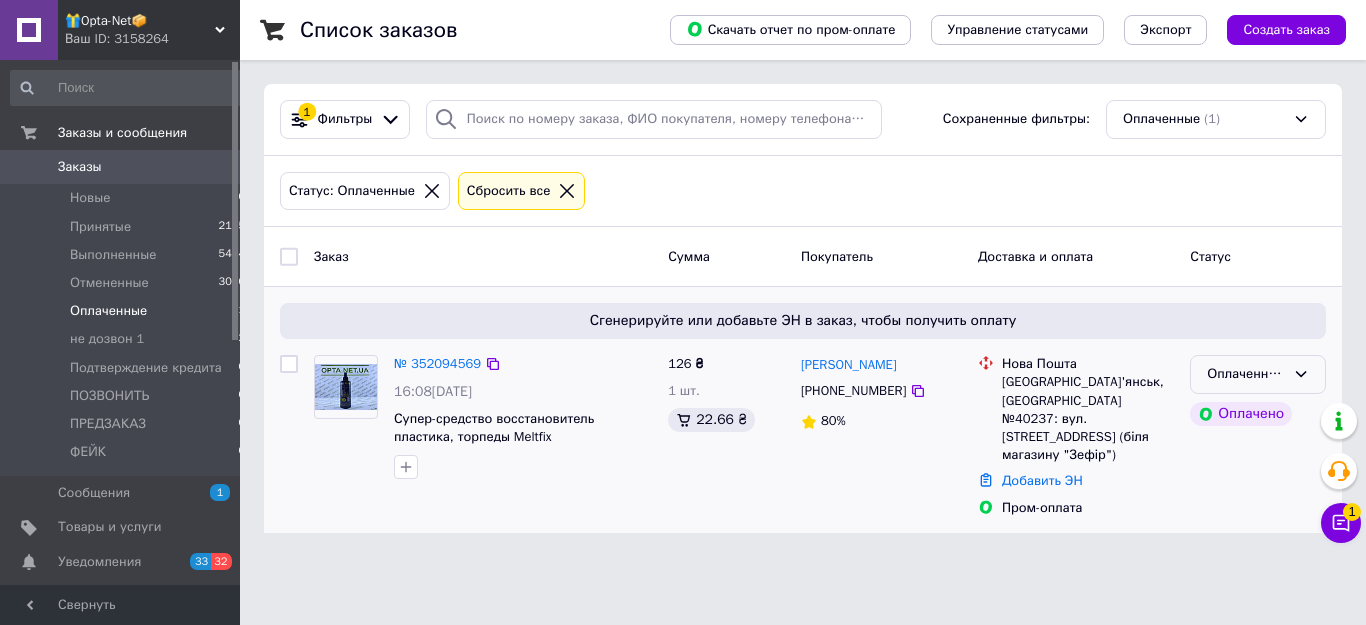 drag, startPoint x: 1217, startPoint y: 364, endPoint x: 1220, endPoint y: 374, distance: 10.440307 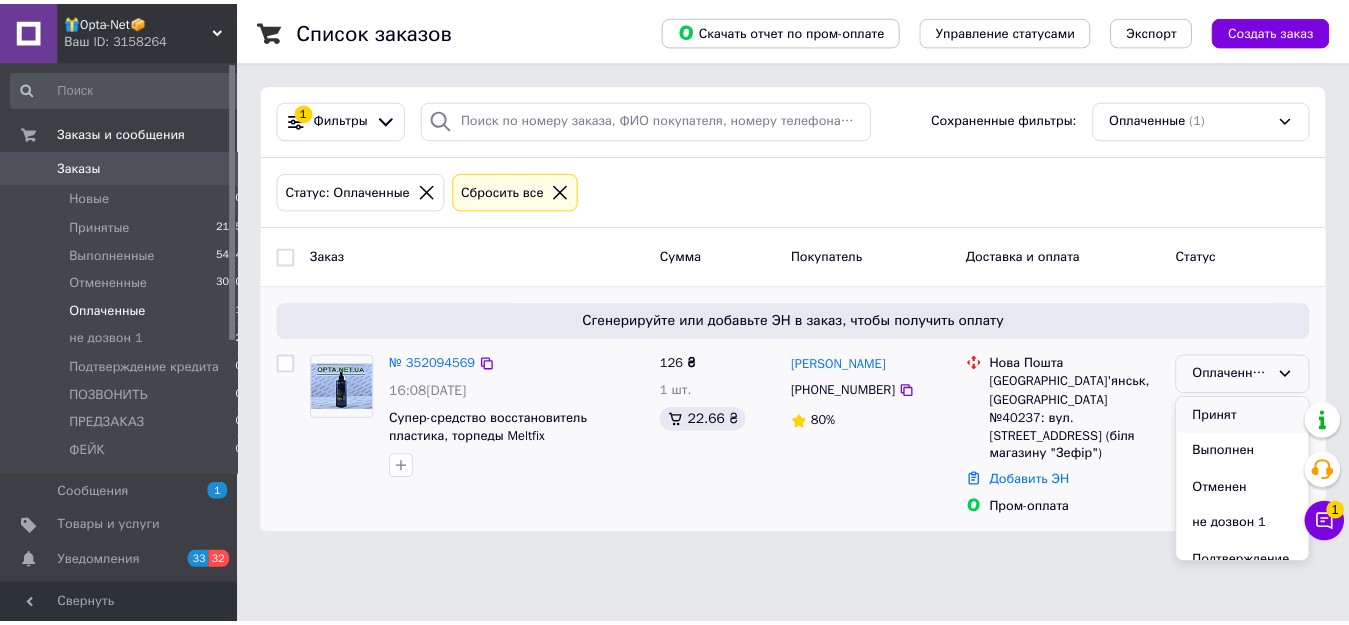 scroll, scrollTop: 148, scrollLeft: 0, axis: vertical 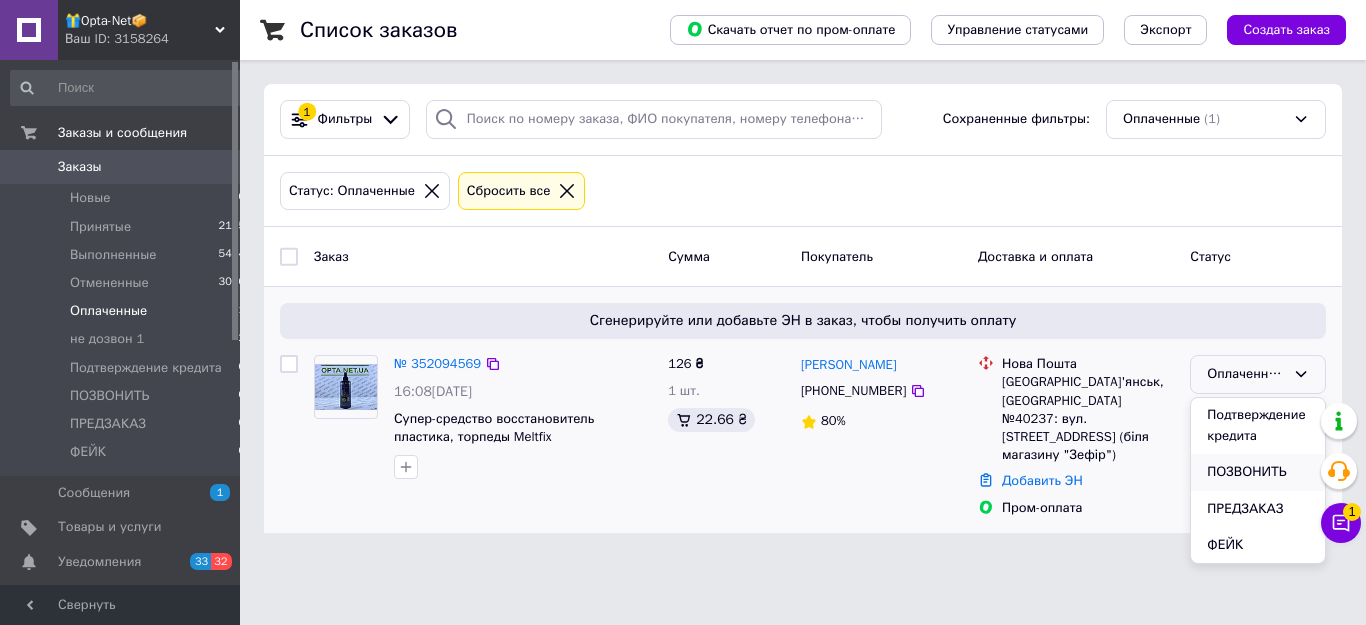 click on "ПОЗВОНИТЬ" at bounding box center (1258, 472) 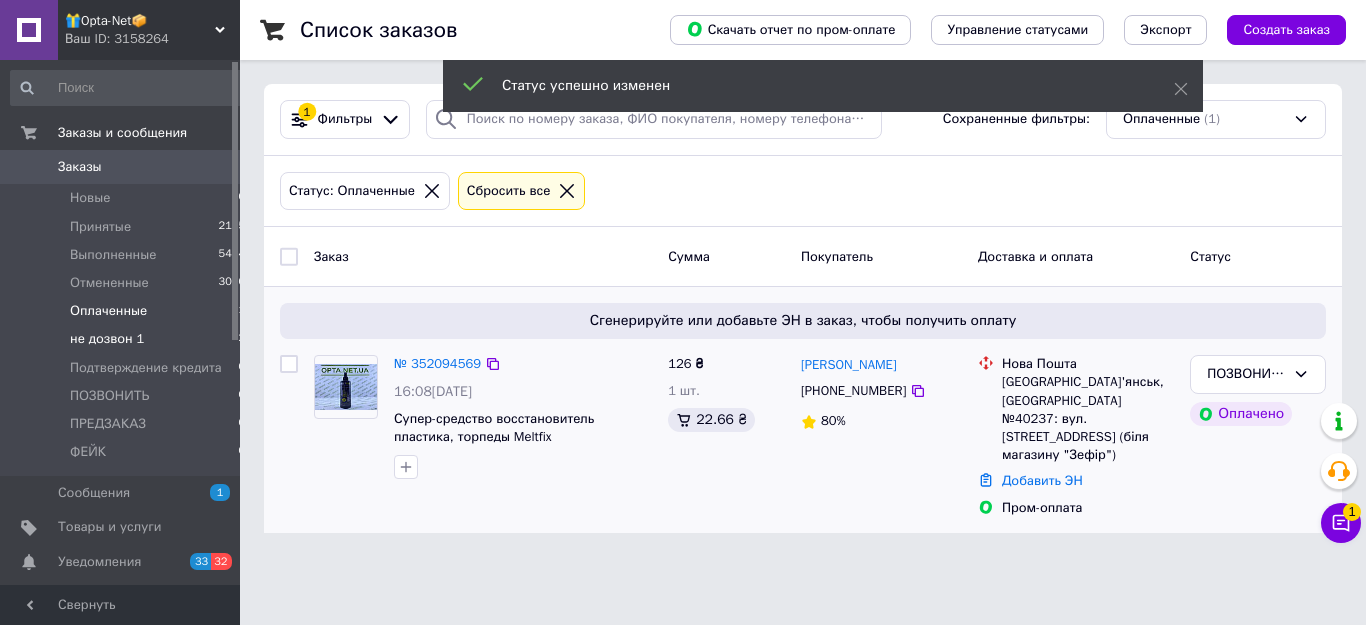 click on "не дозвон 1 2" at bounding box center [128, 339] 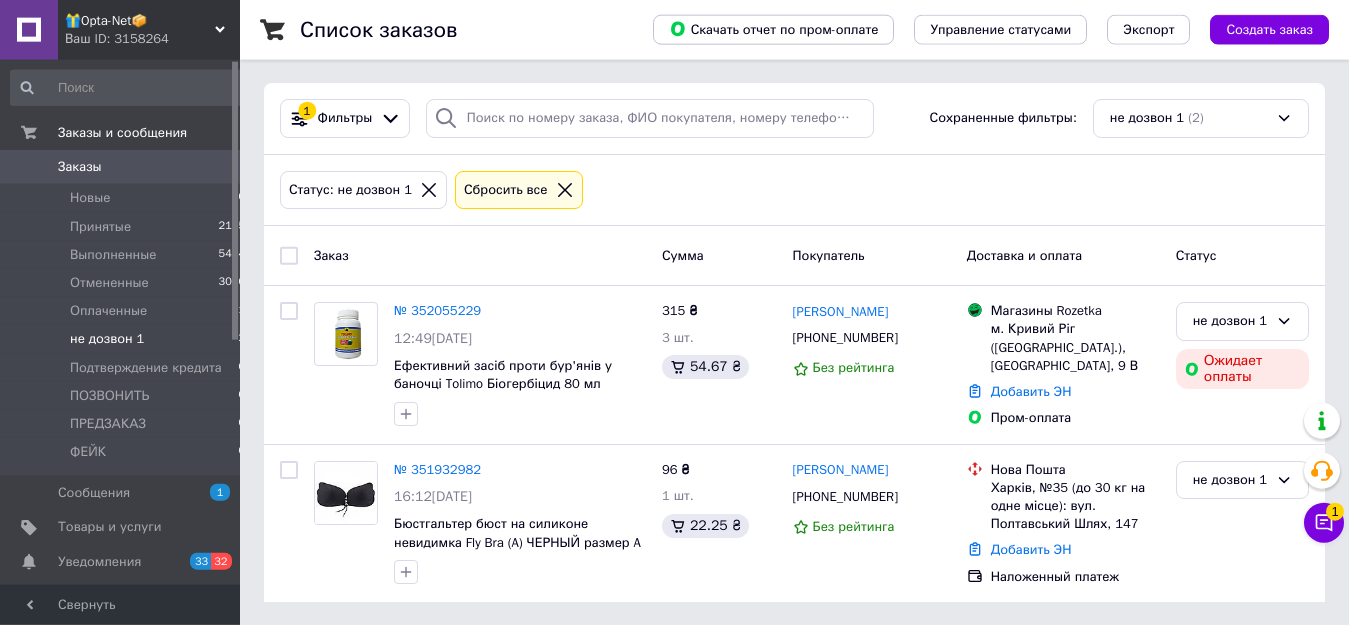 scroll, scrollTop: 2, scrollLeft: 0, axis: vertical 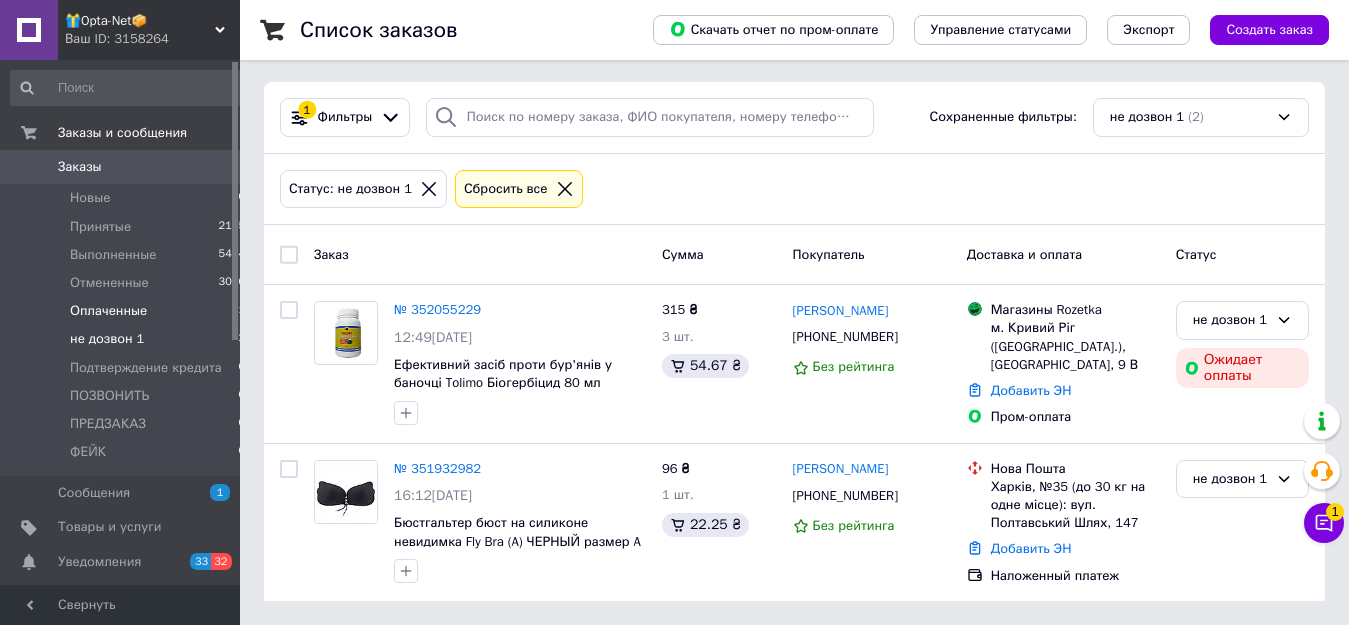 click on "Оплаченные 1" at bounding box center [128, 311] 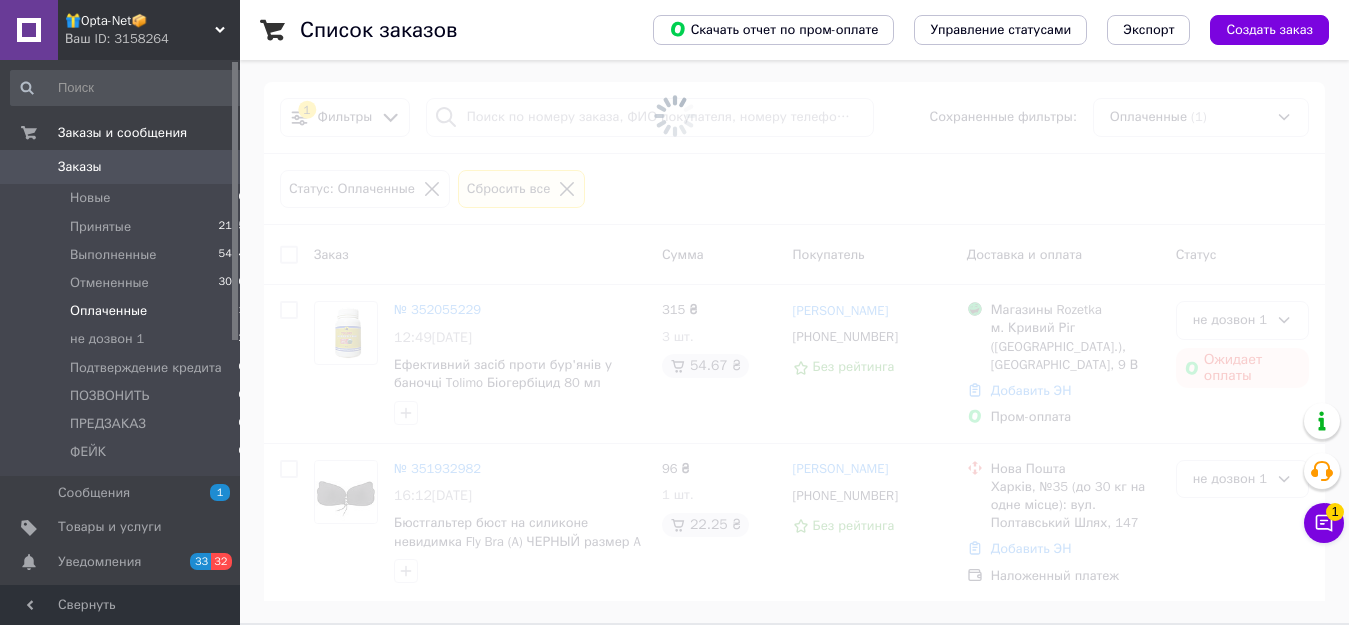 scroll, scrollTop: 0, scrollLeft: 0, axis: both 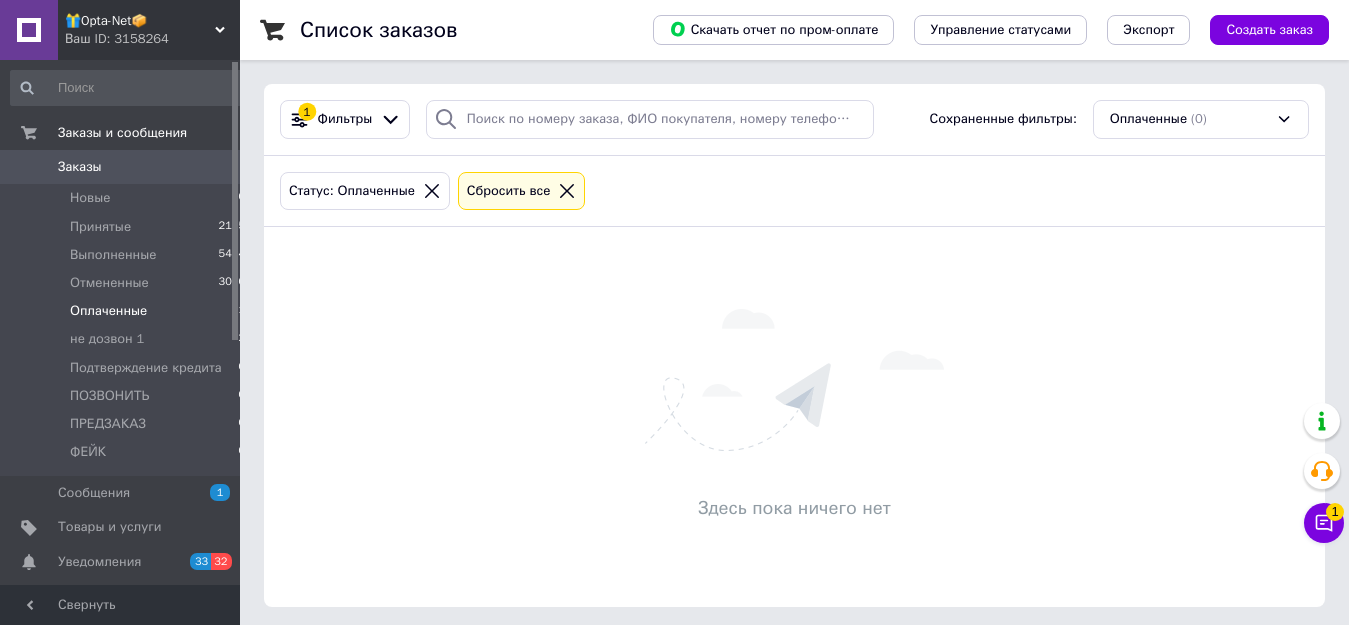 click on "Сбросить все" at bounding box center (522, 191) 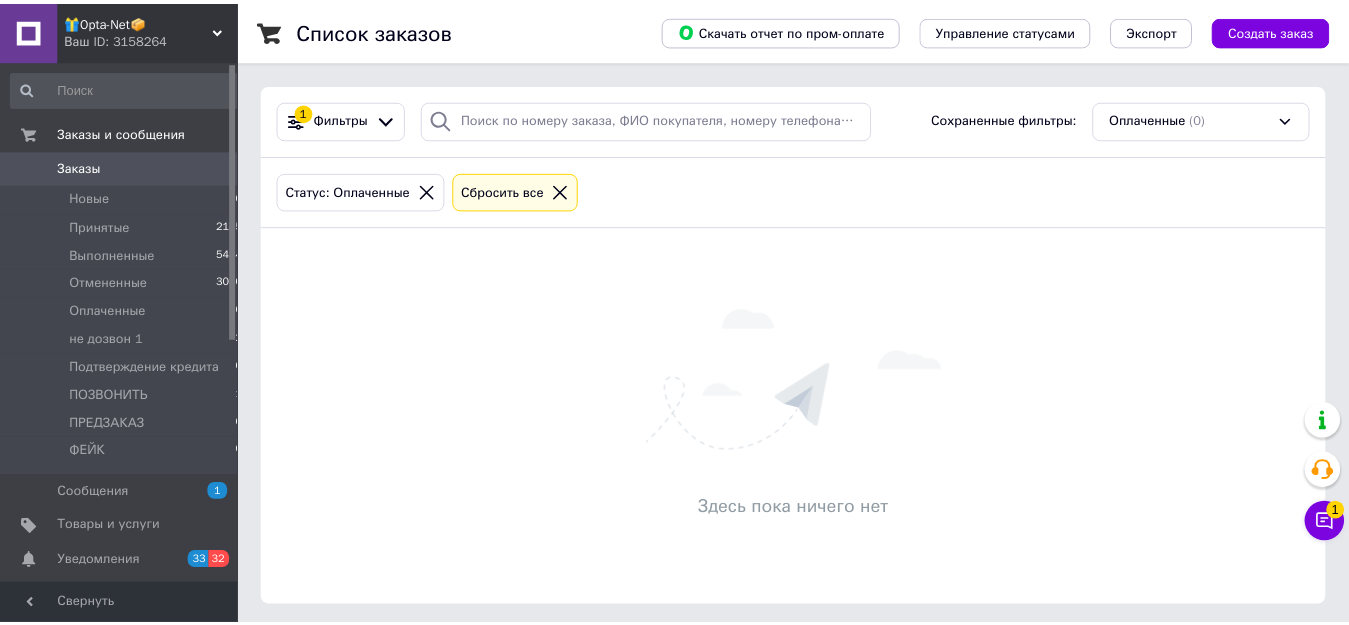 scroll, scrollTop: 0, scrollLeft: 0, axis: both 